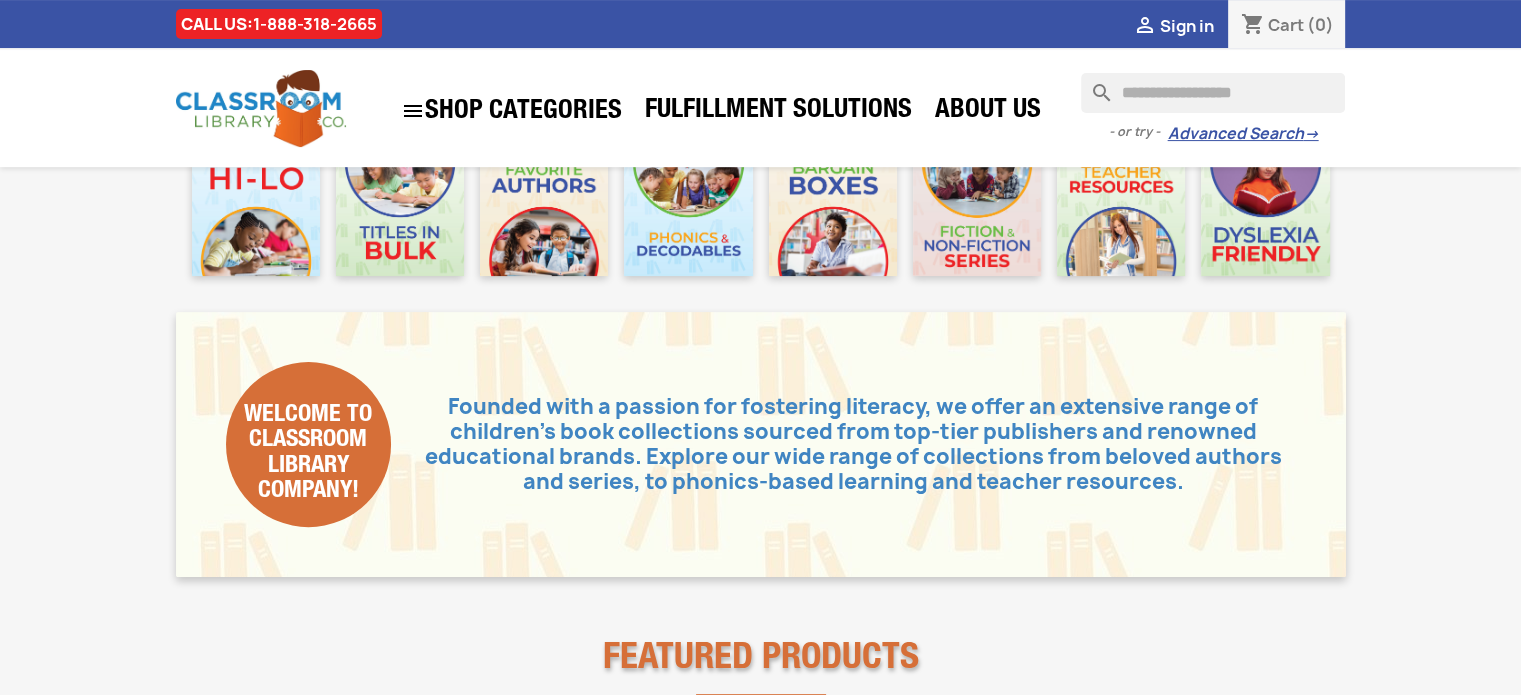scroll, scrollTop: 0, scrollLeft: 0, axis: both 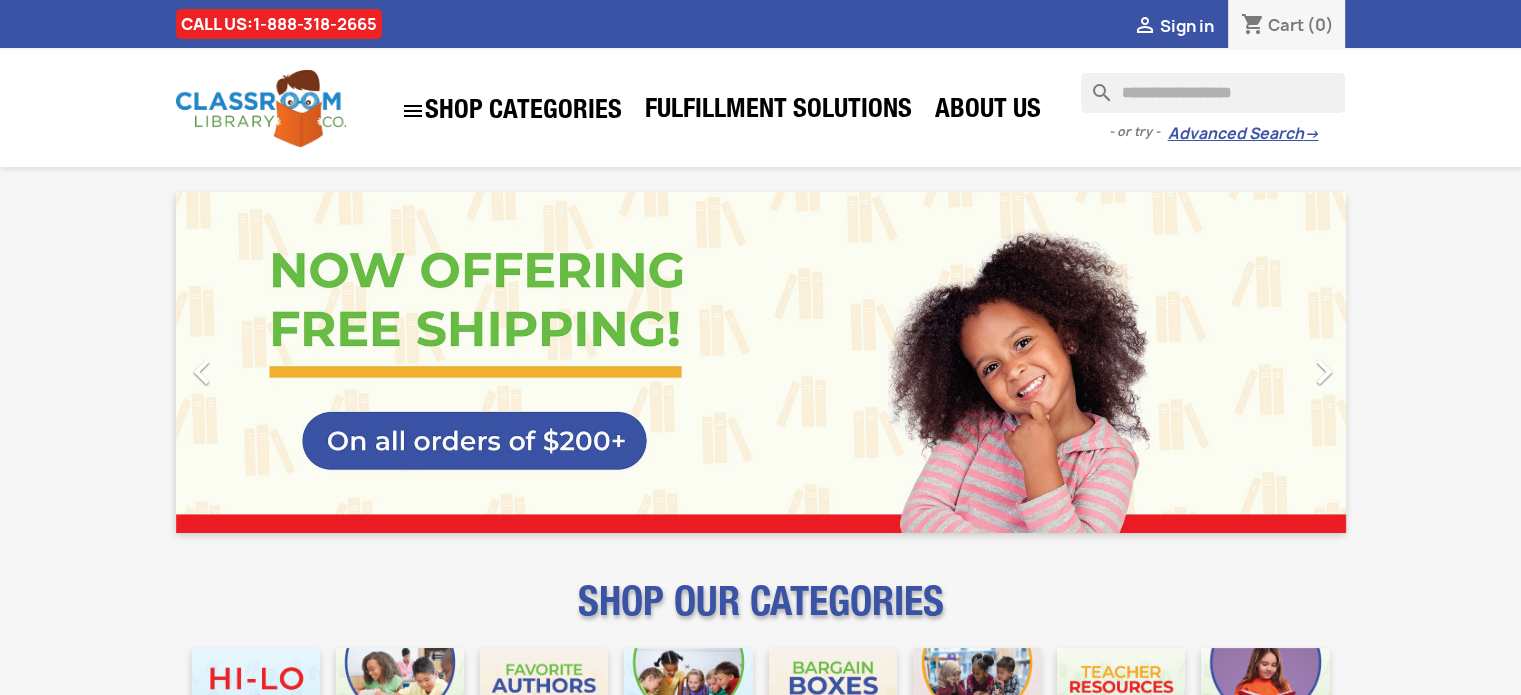 click at bounding box center [1213, 93] 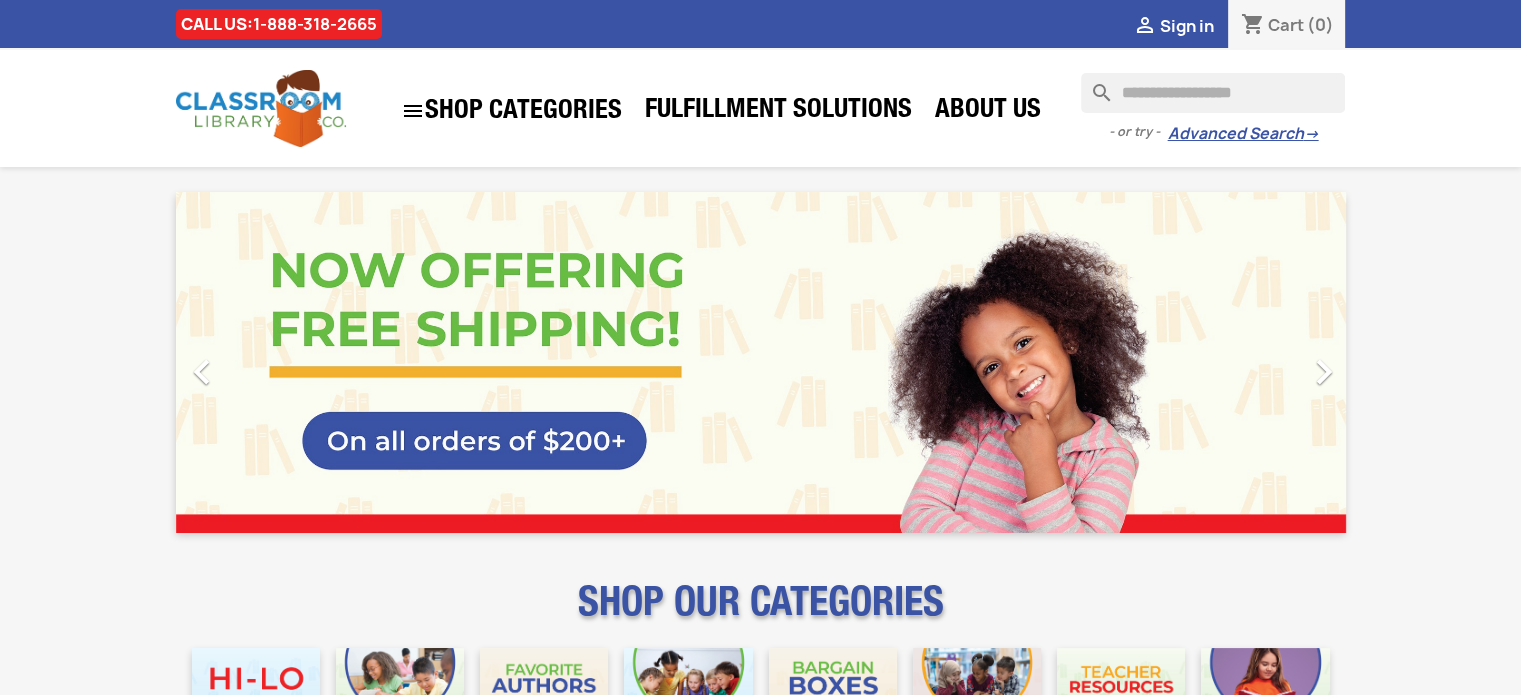 paste on "**********" 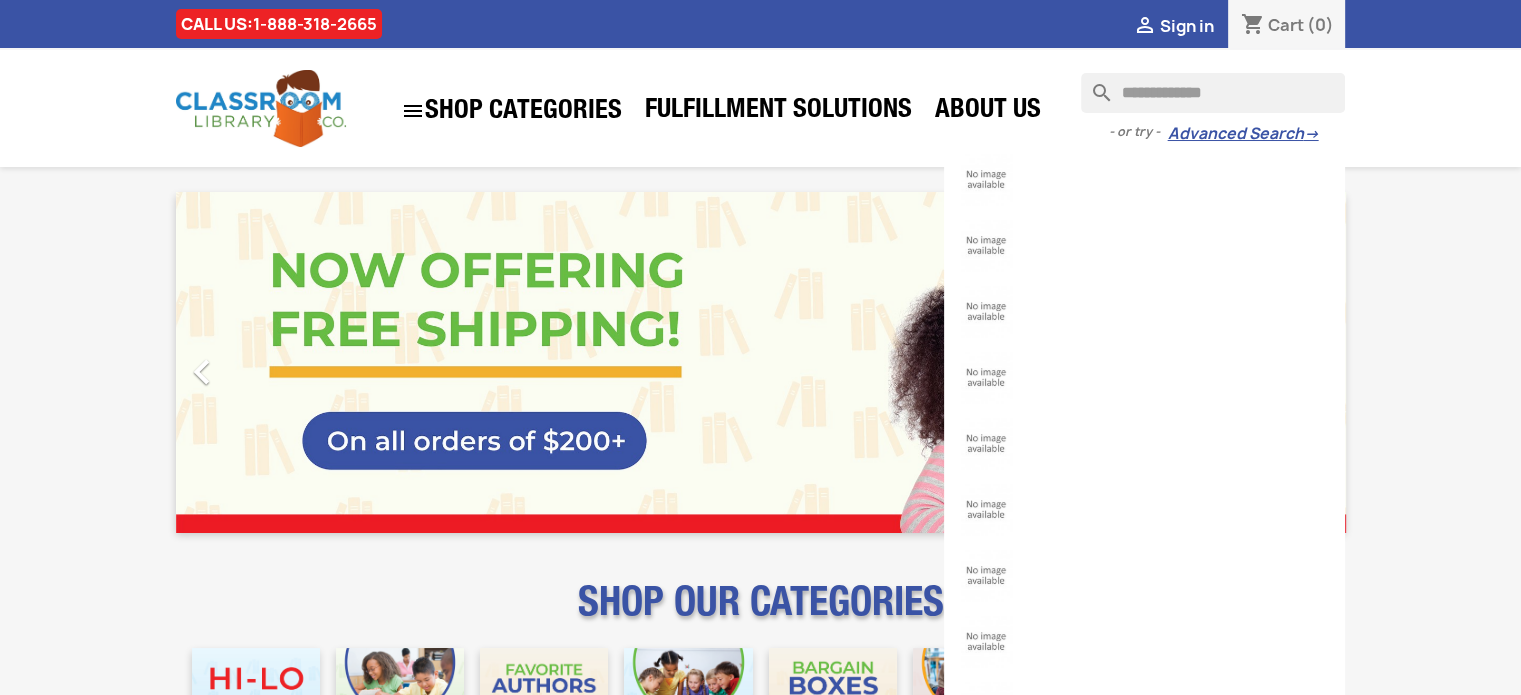 type on "**********" 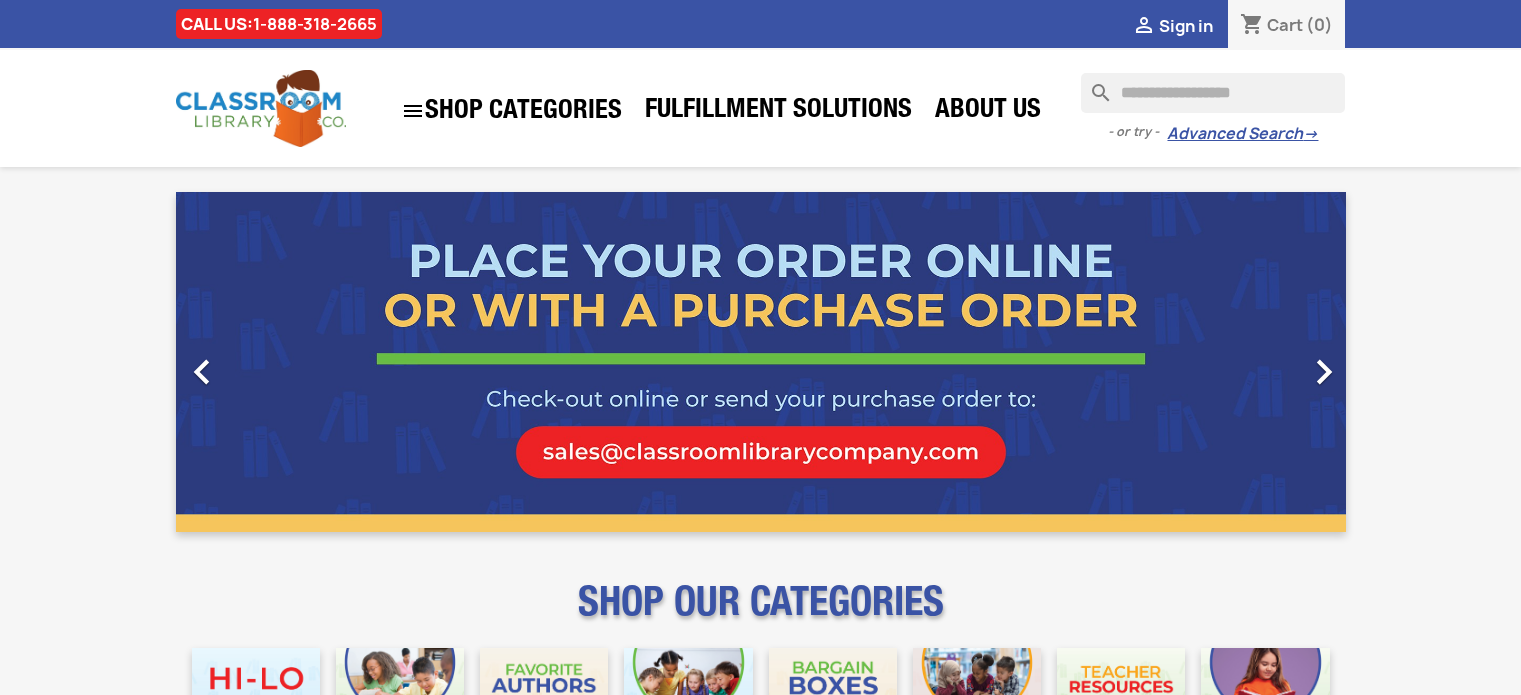 scroll, scrollTop: 0, scrollLeft: 0, axis: both 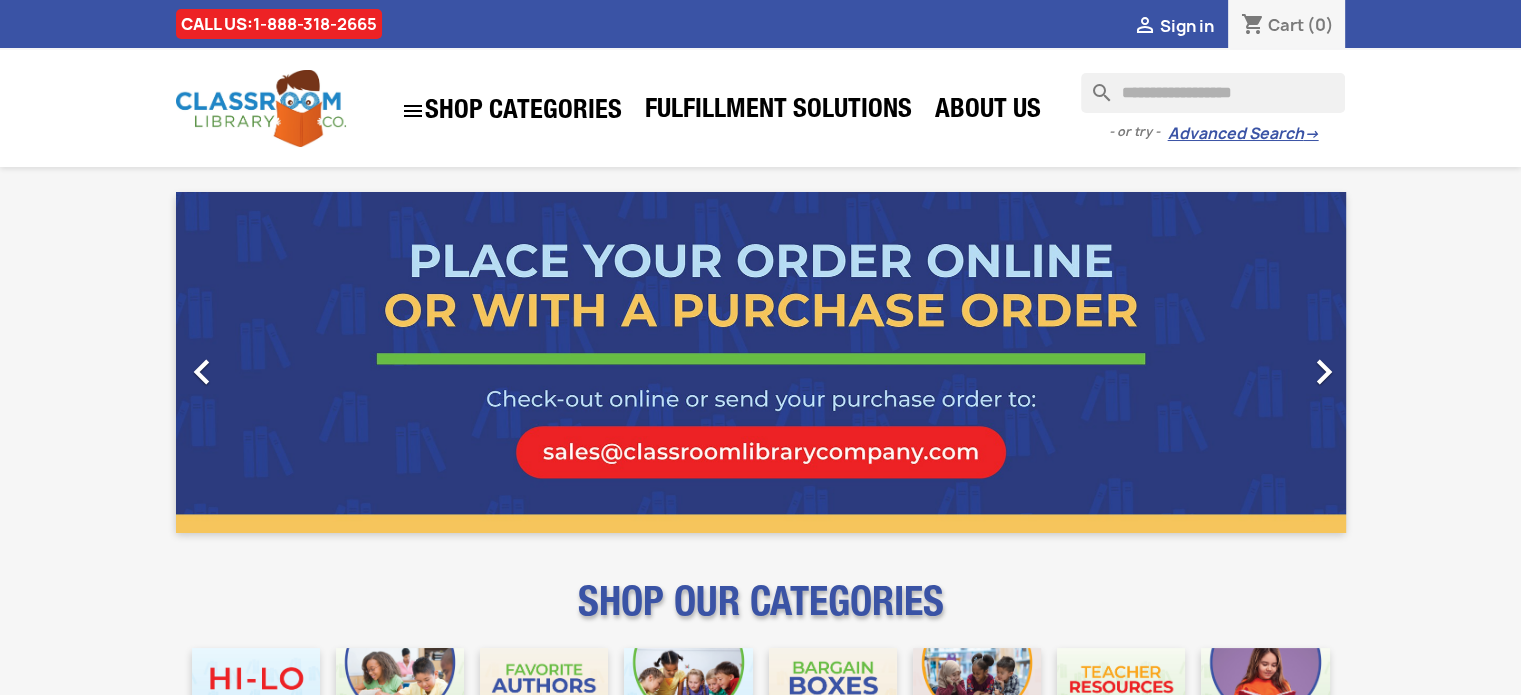 click at bounding box center [1213, 93] 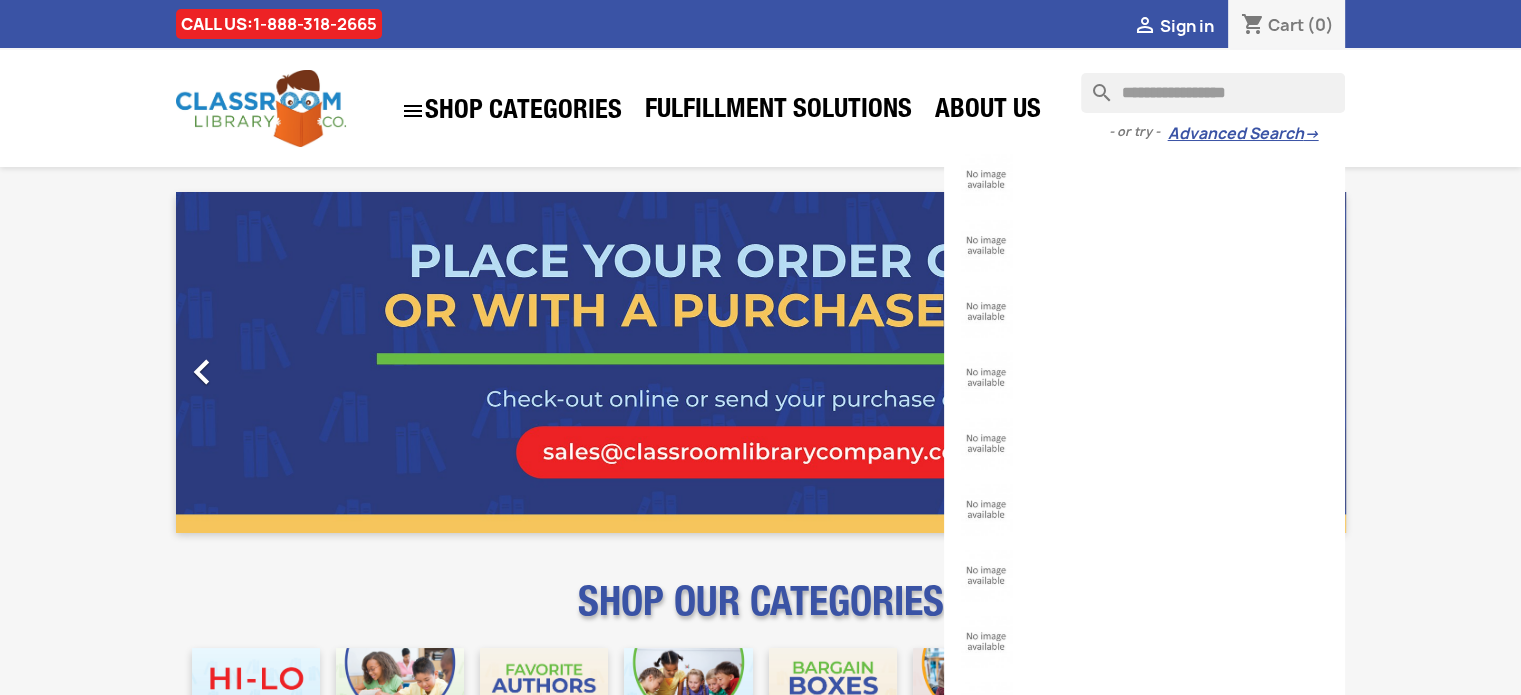 type on "**********" 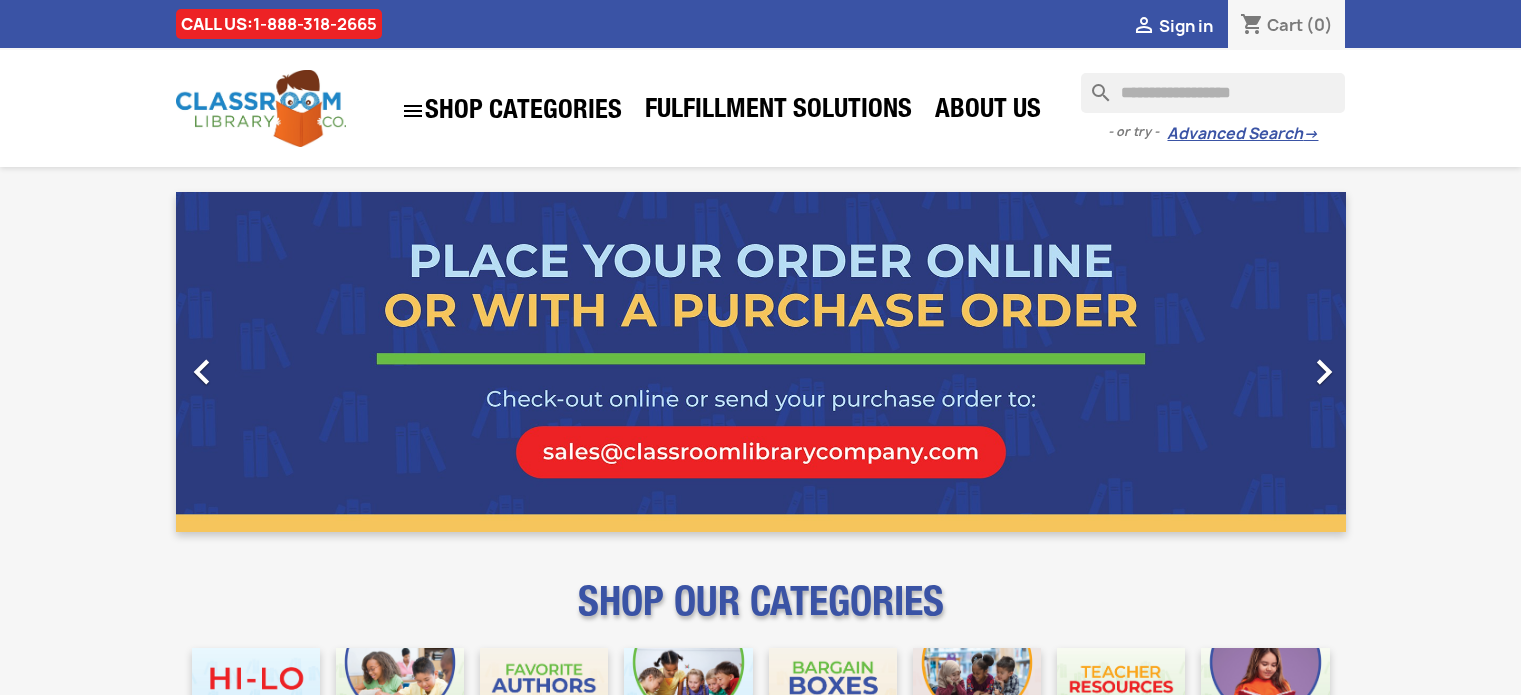 scroll, scrollTop: 0, scrollLeft: 0, axis: both 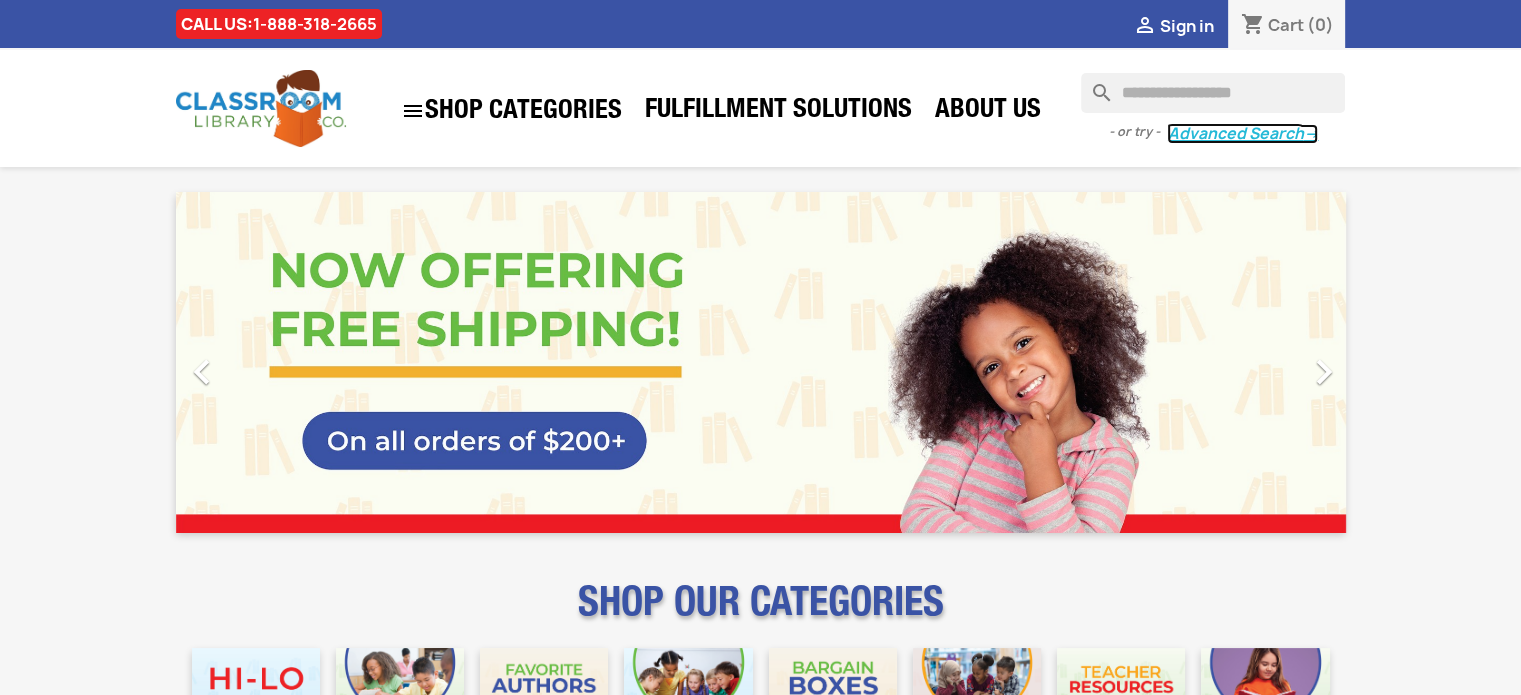 click on "Advanced Search
→" at bounding box center [1242, 134] 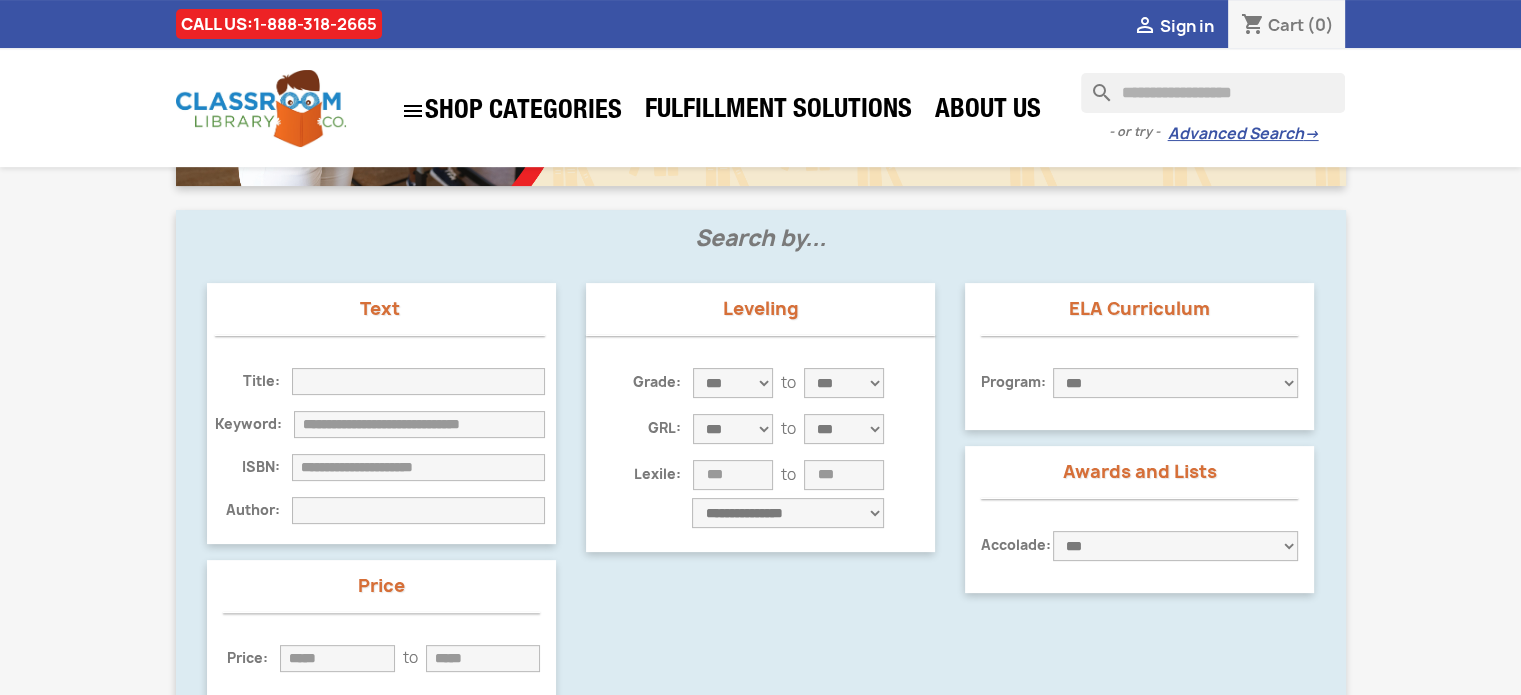 scroll, scrollTop: 500, scrollLeft: 0, axis: vertical 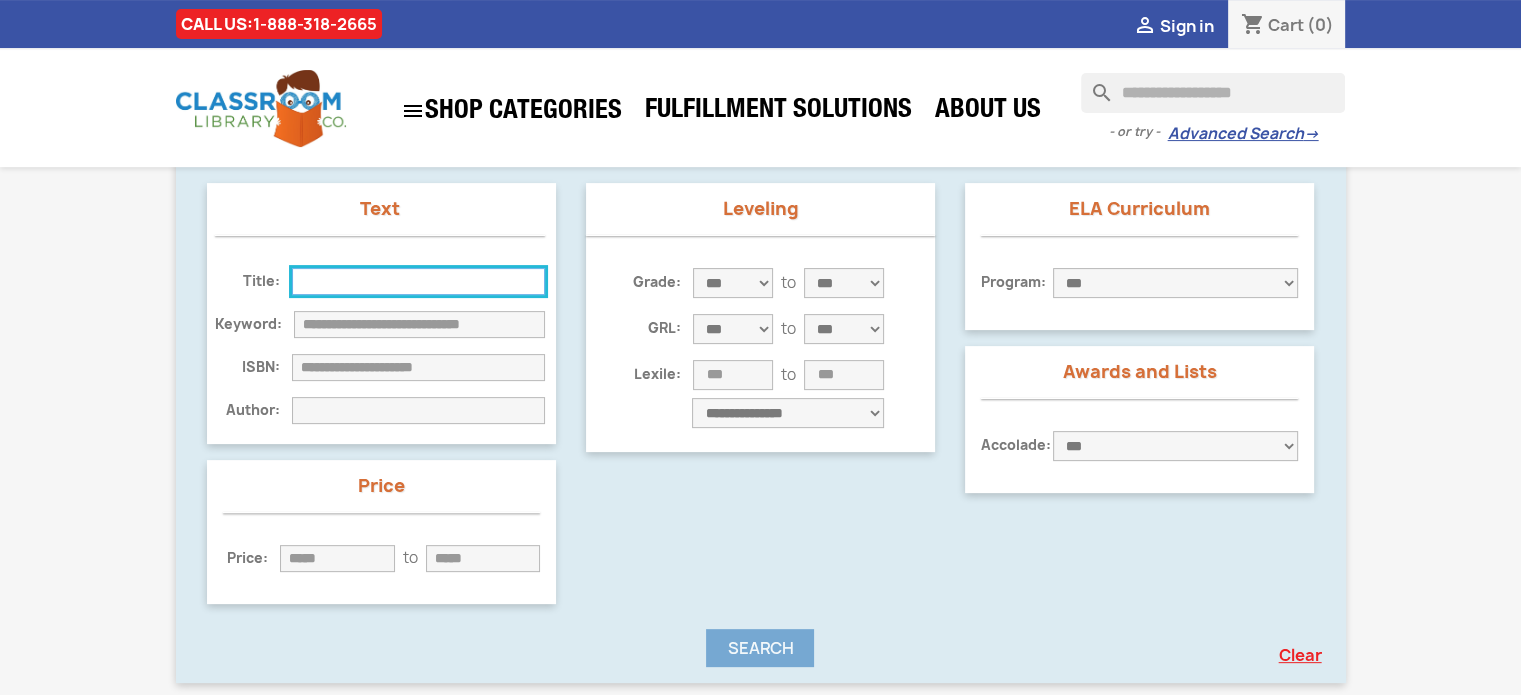 click at bounding box center (418, 281) 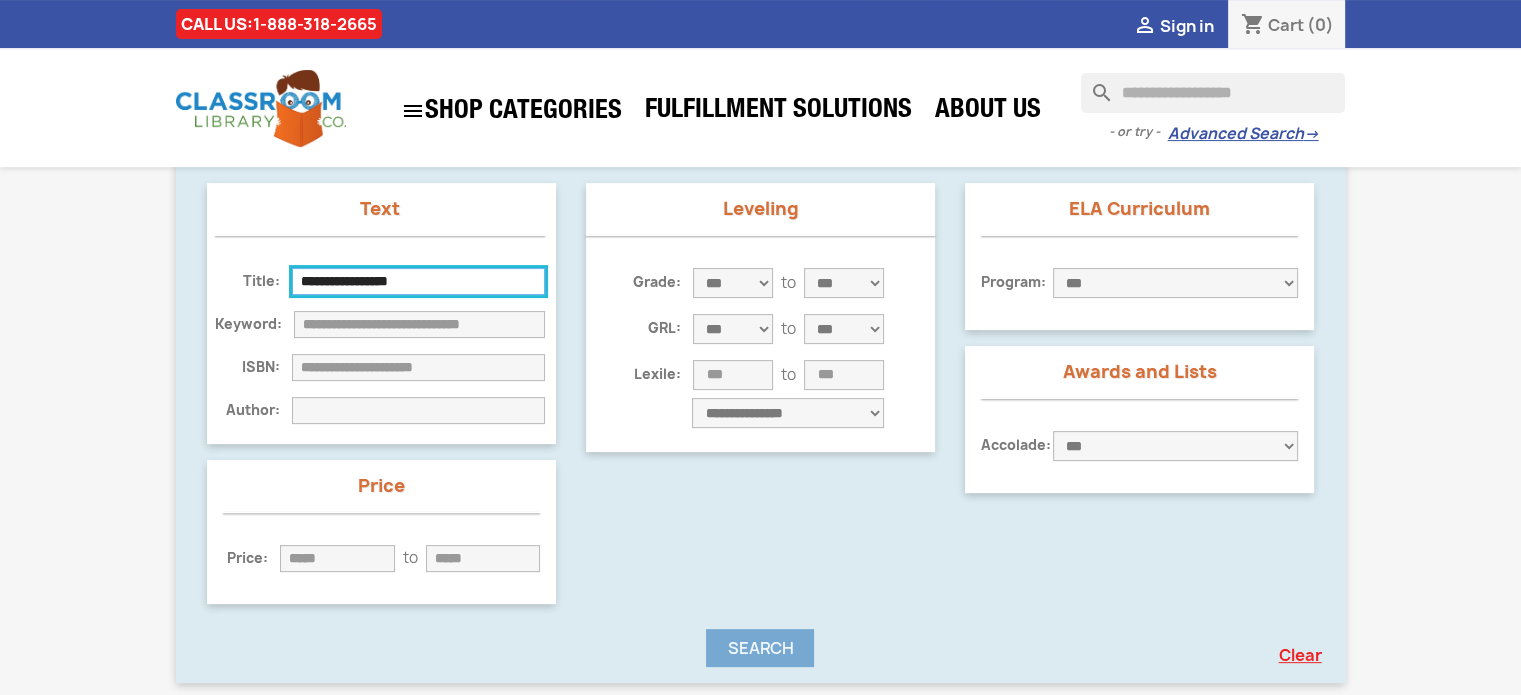 type on "**********" 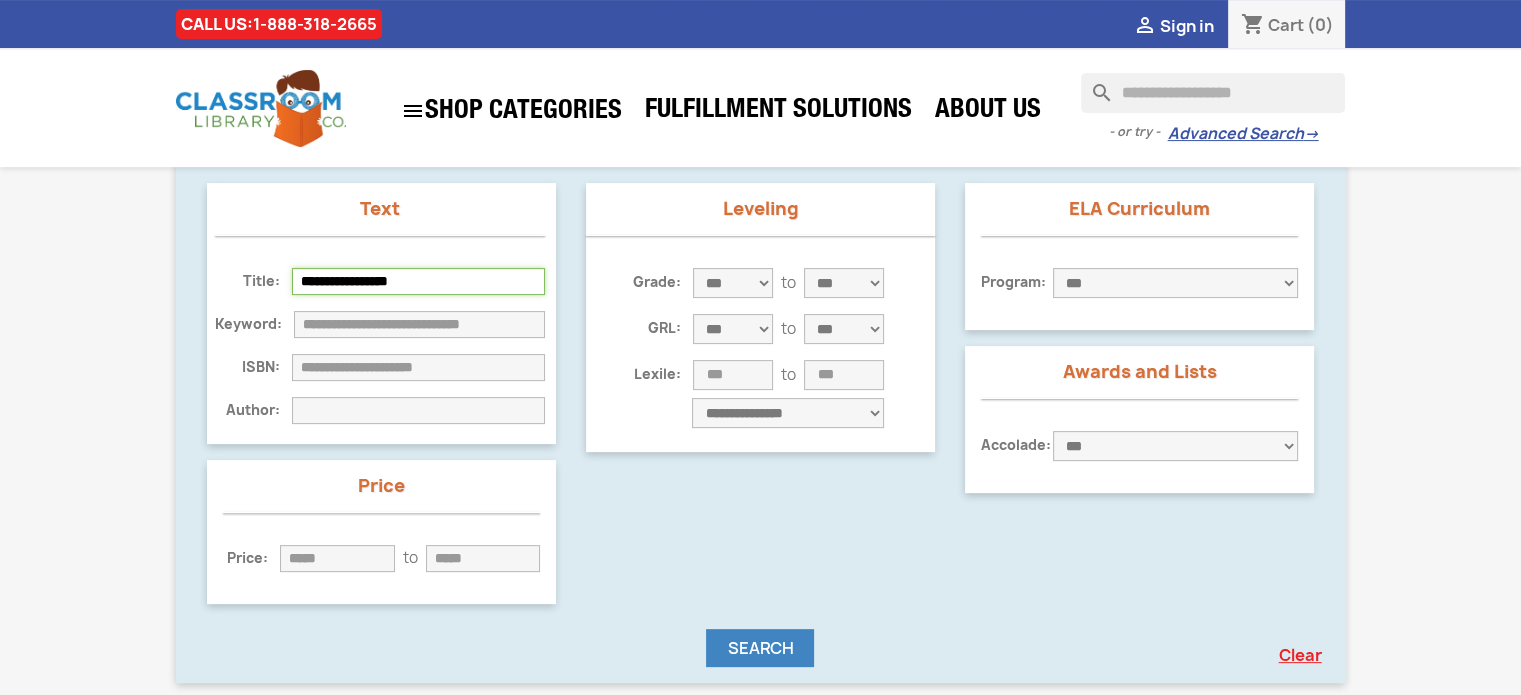 click on "Search" at bounding box center [760, 648] 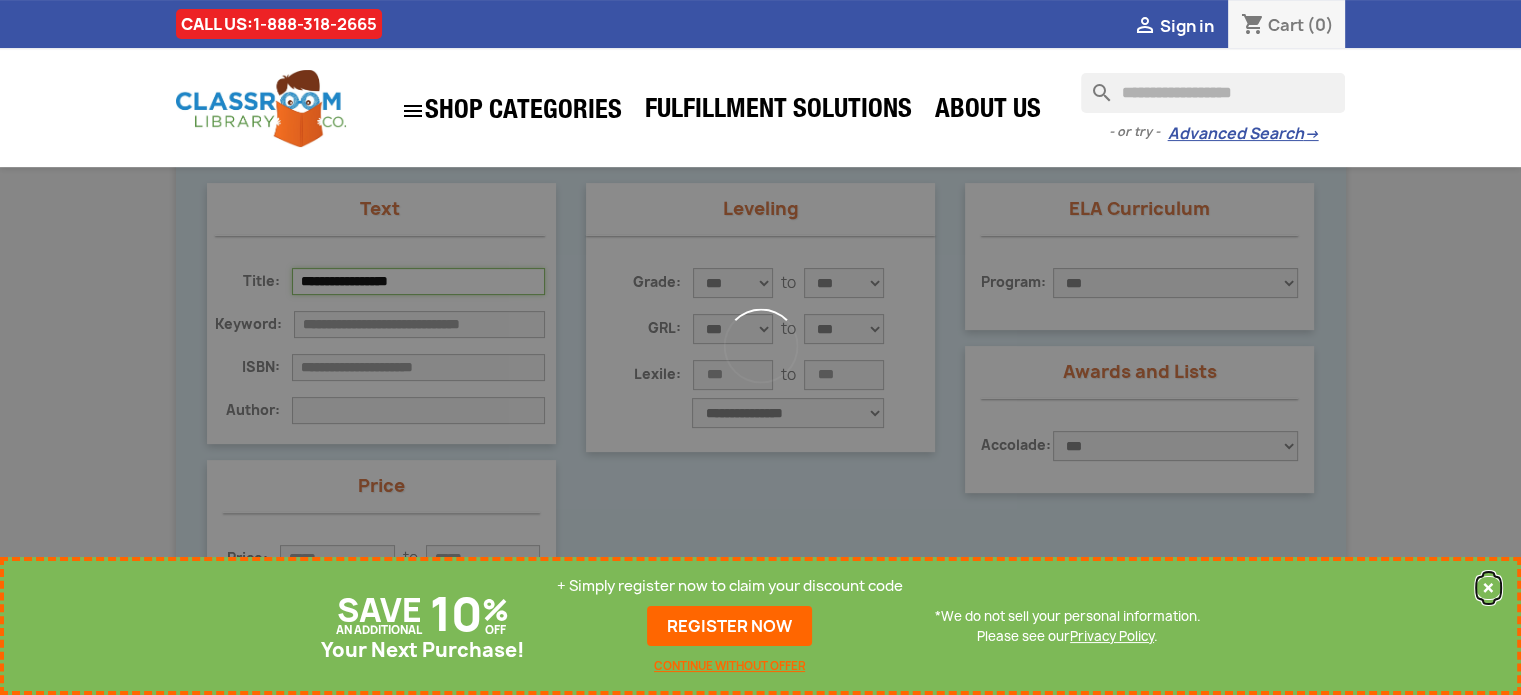 click on "×" at bounding box center [1488, 588] 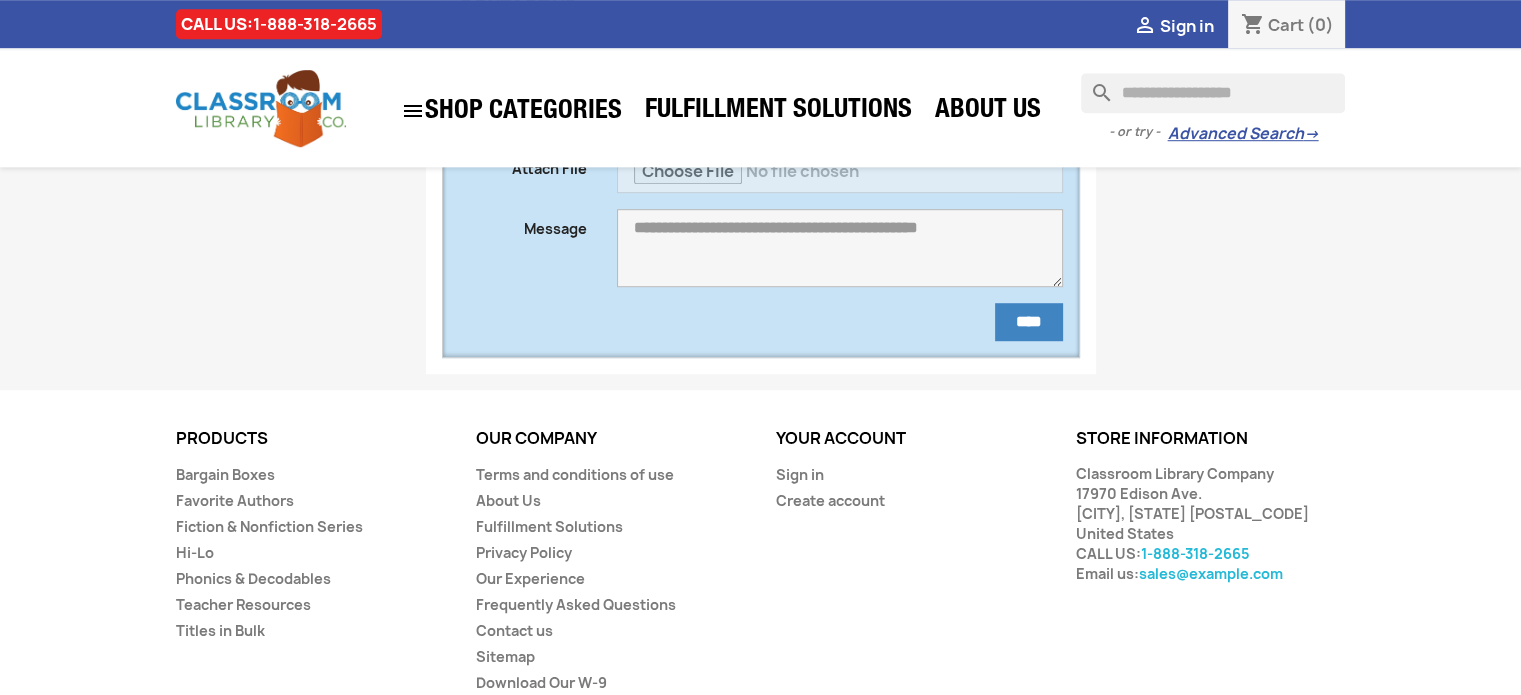 scroll, scrollTop: 1374, scrollLeft: 0, axis: vertical 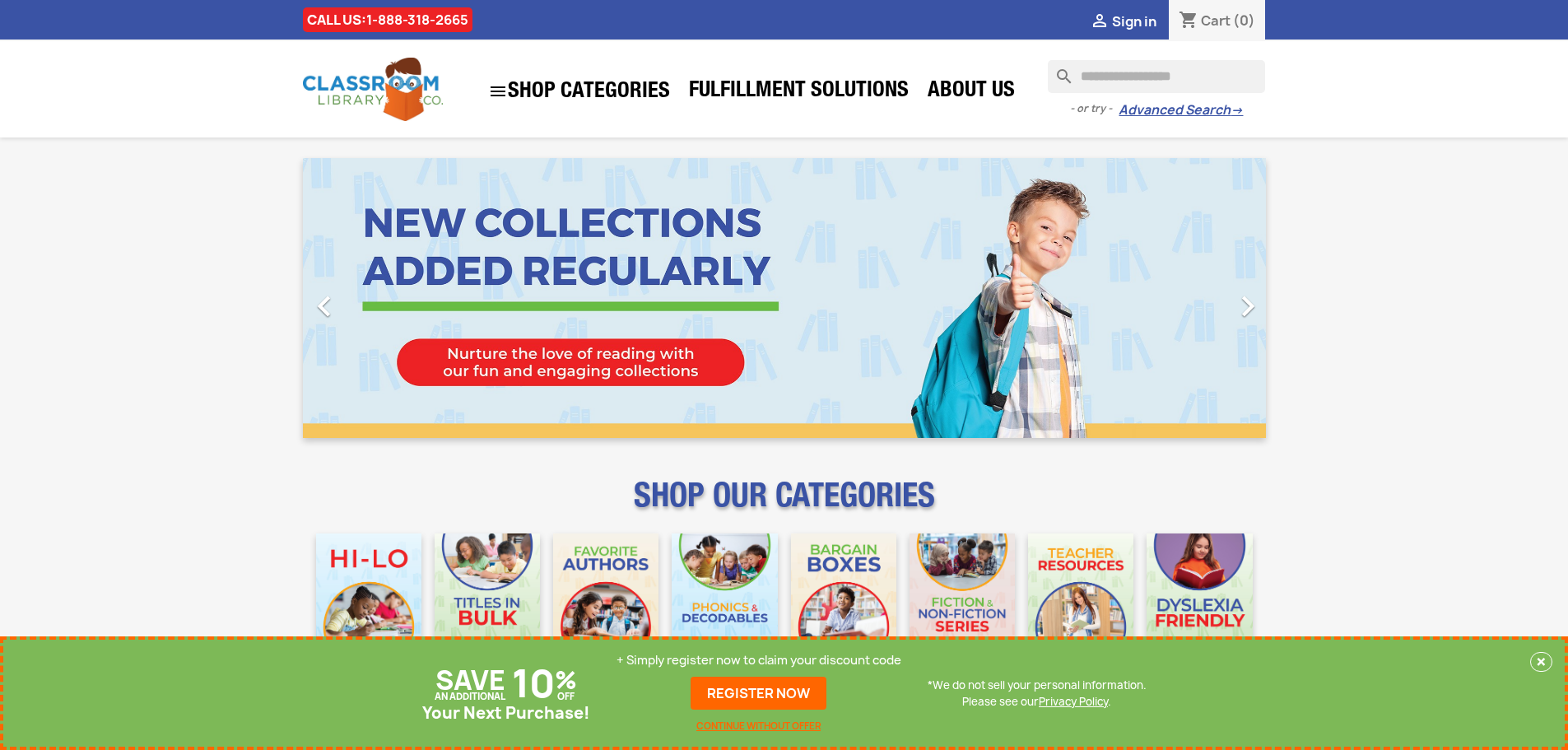 click at bounding box center (1156, 77) 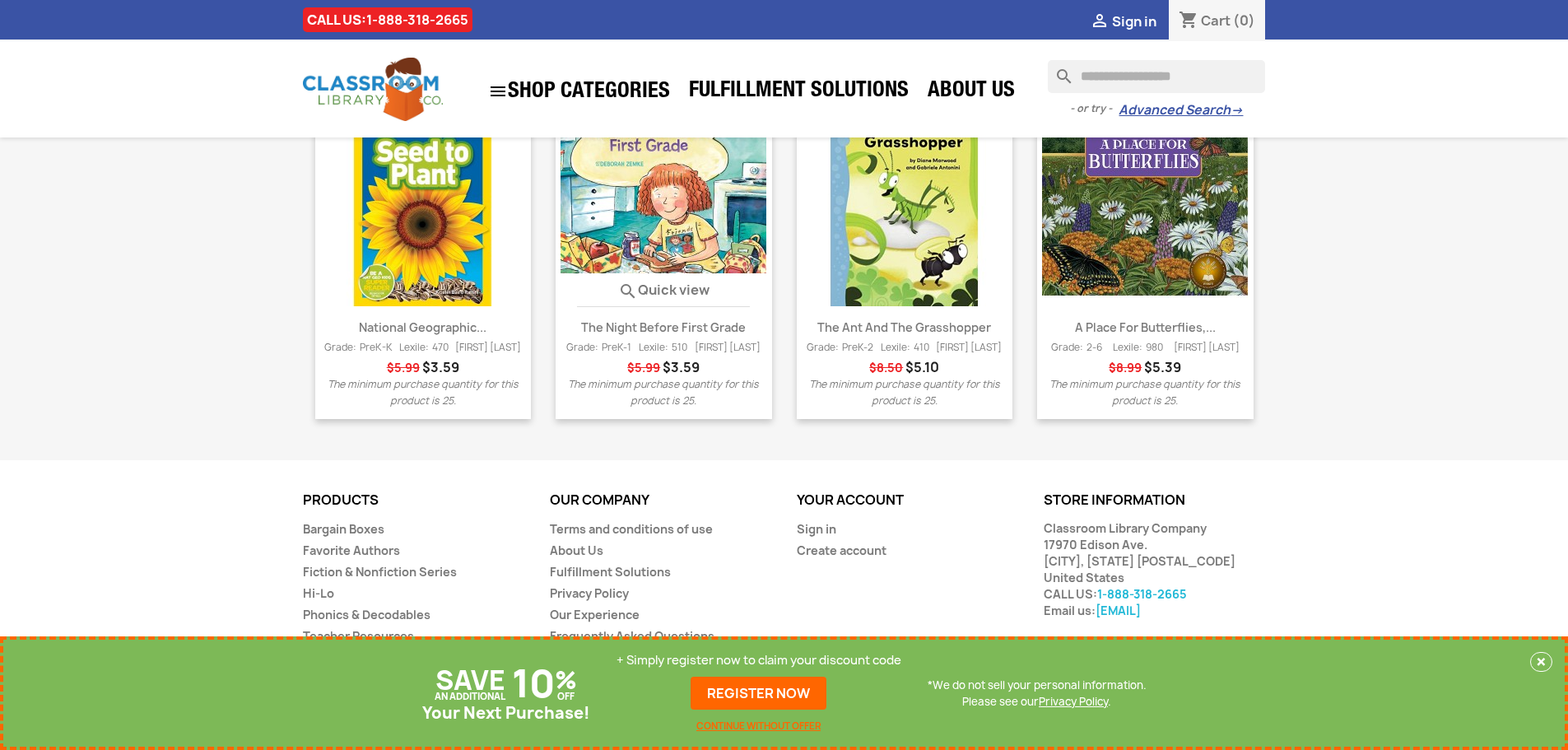 scroll, scrollTop: 2060, scrollLeft: 0, axis: vertical 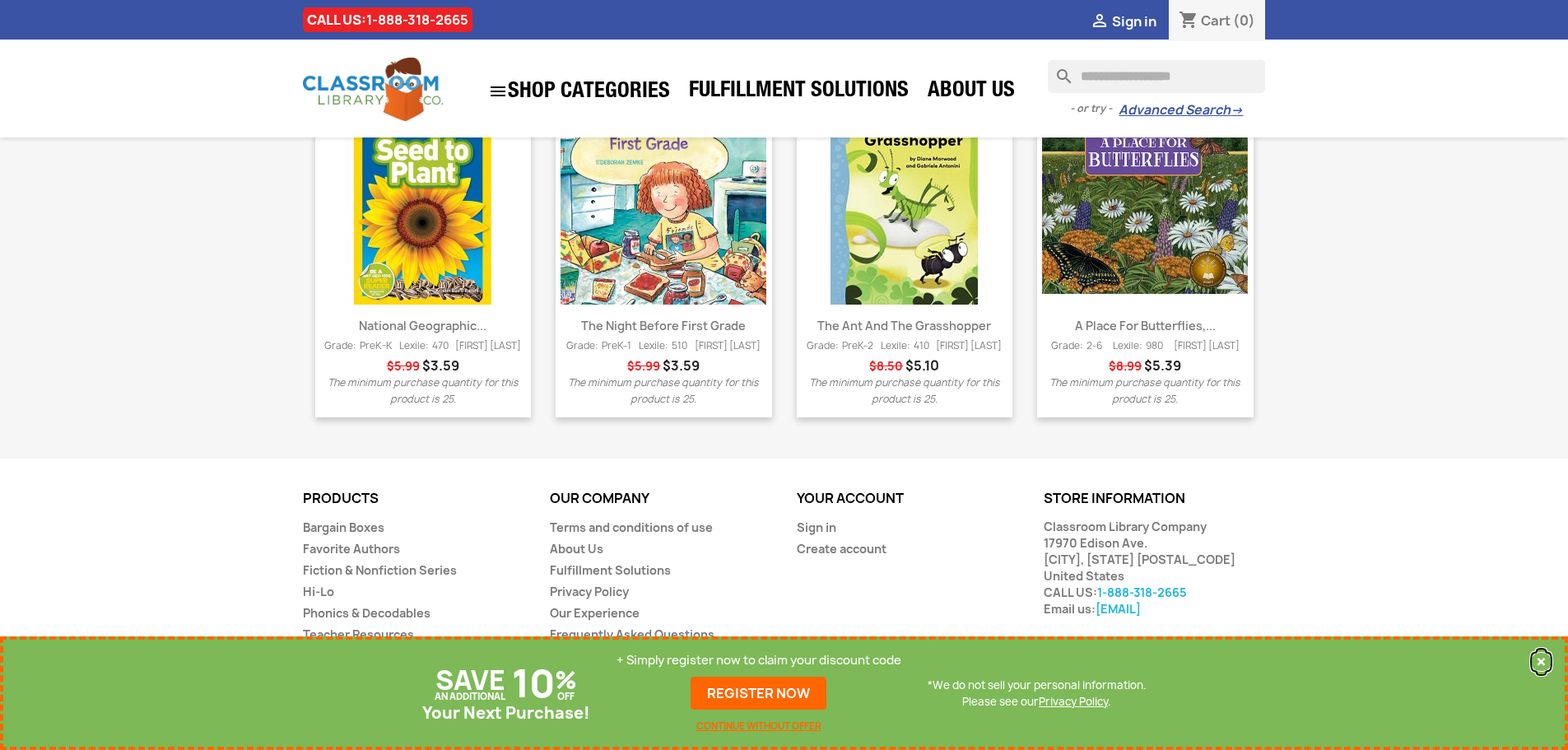 click on "×" at bounding box center (1541, 662) 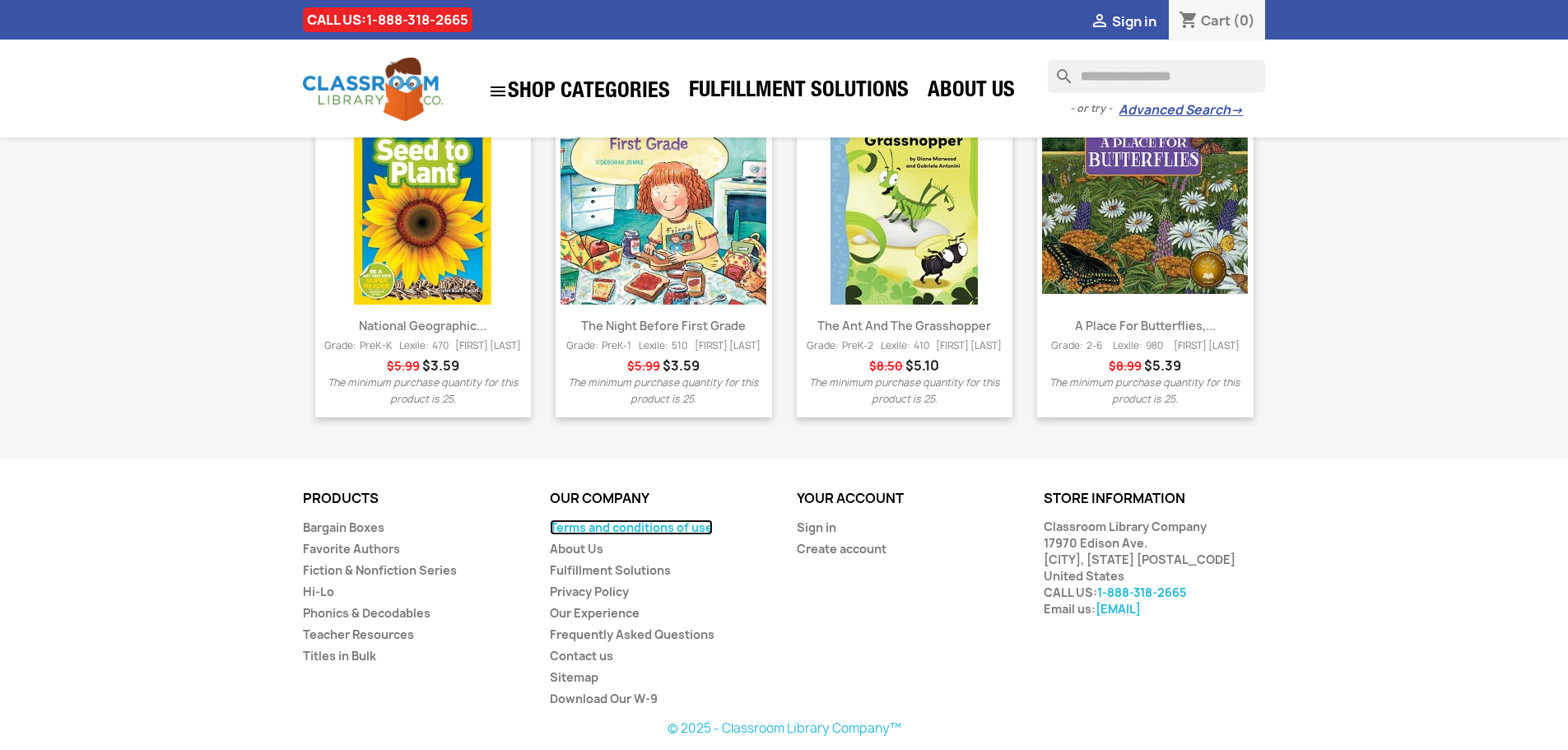 click on "Terms and conditions of use" at bounding box center [631, 527] 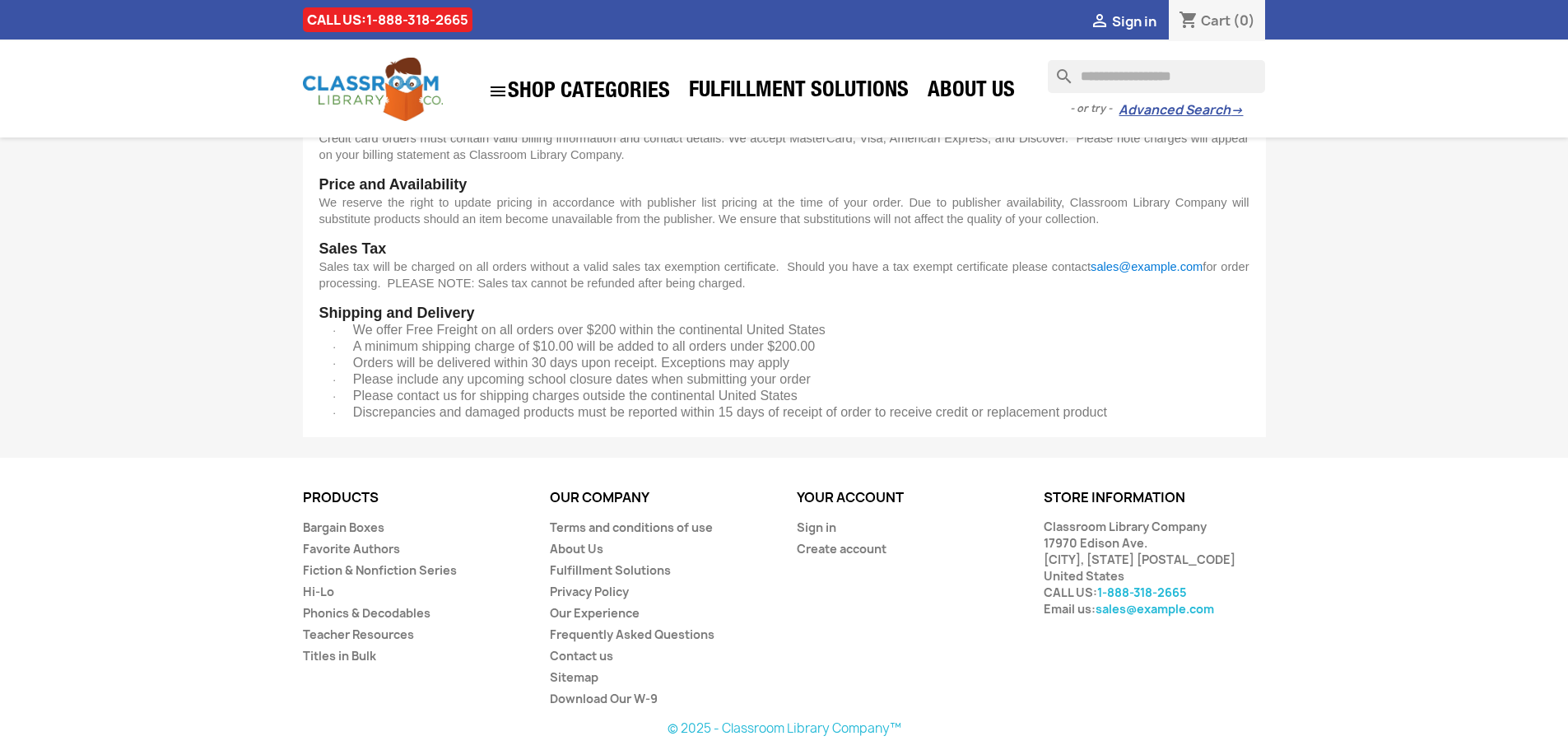 scroll, scrollTop: 0, scrollLeft: 0, axis: both 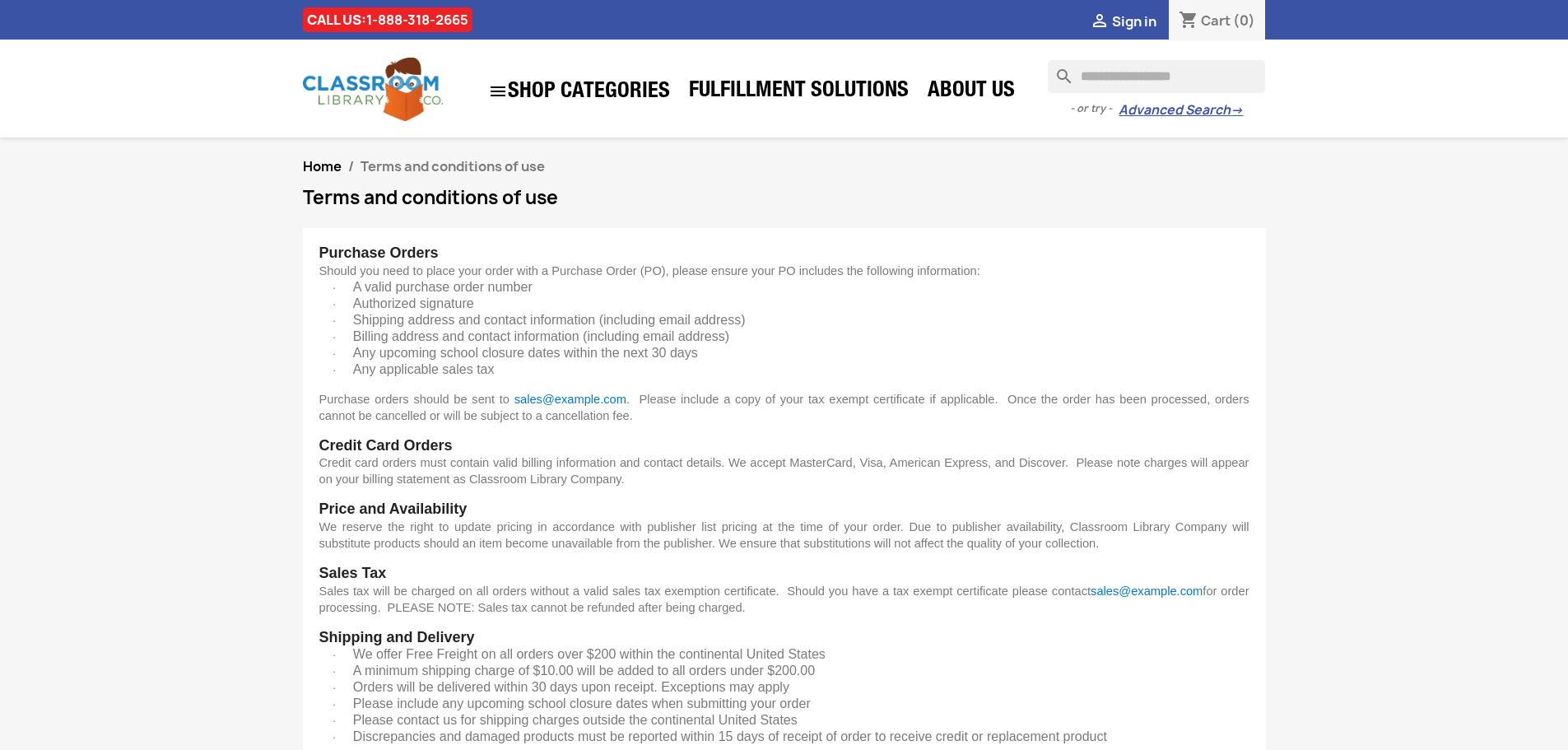 click at bounding box center (1156, 77) 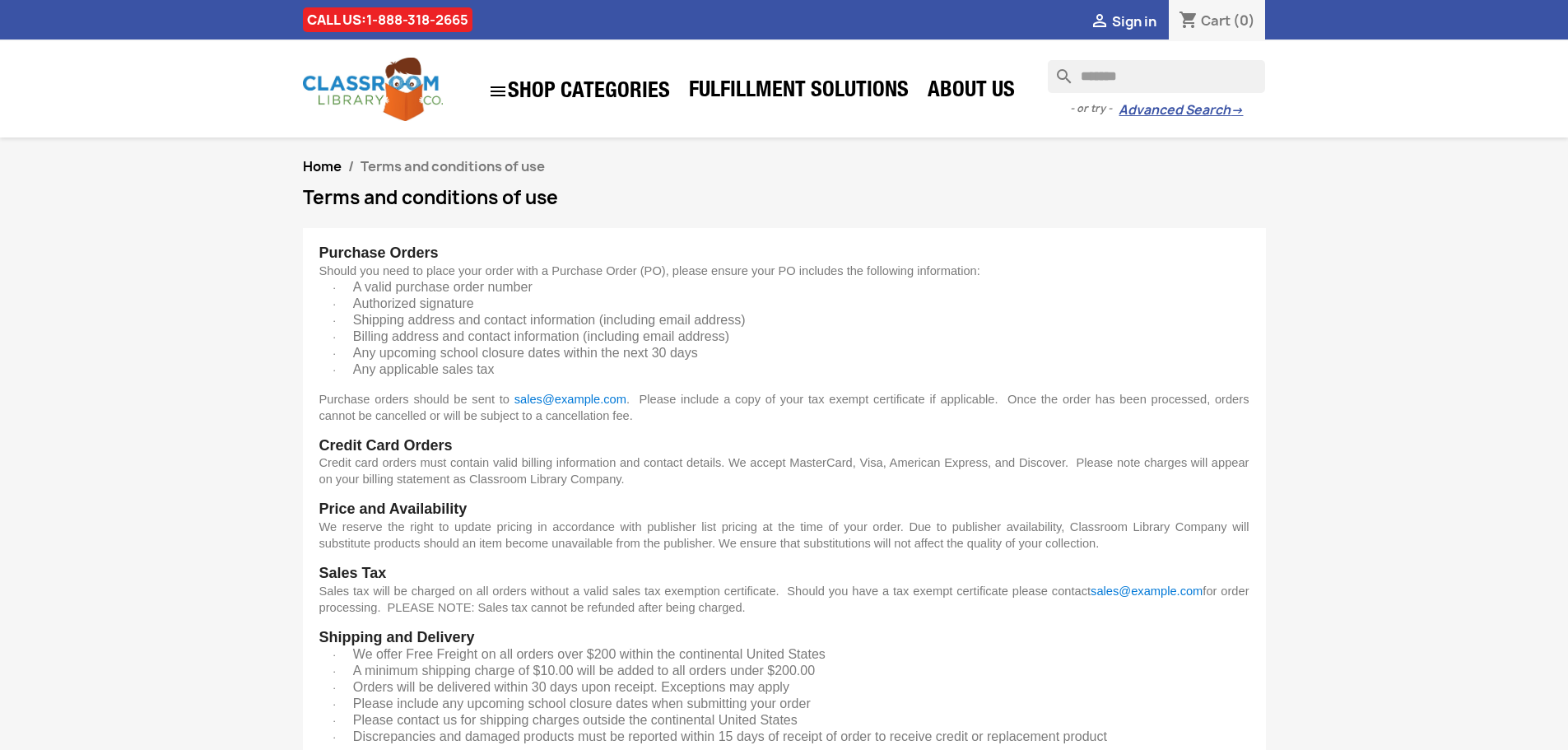 type on "*******" 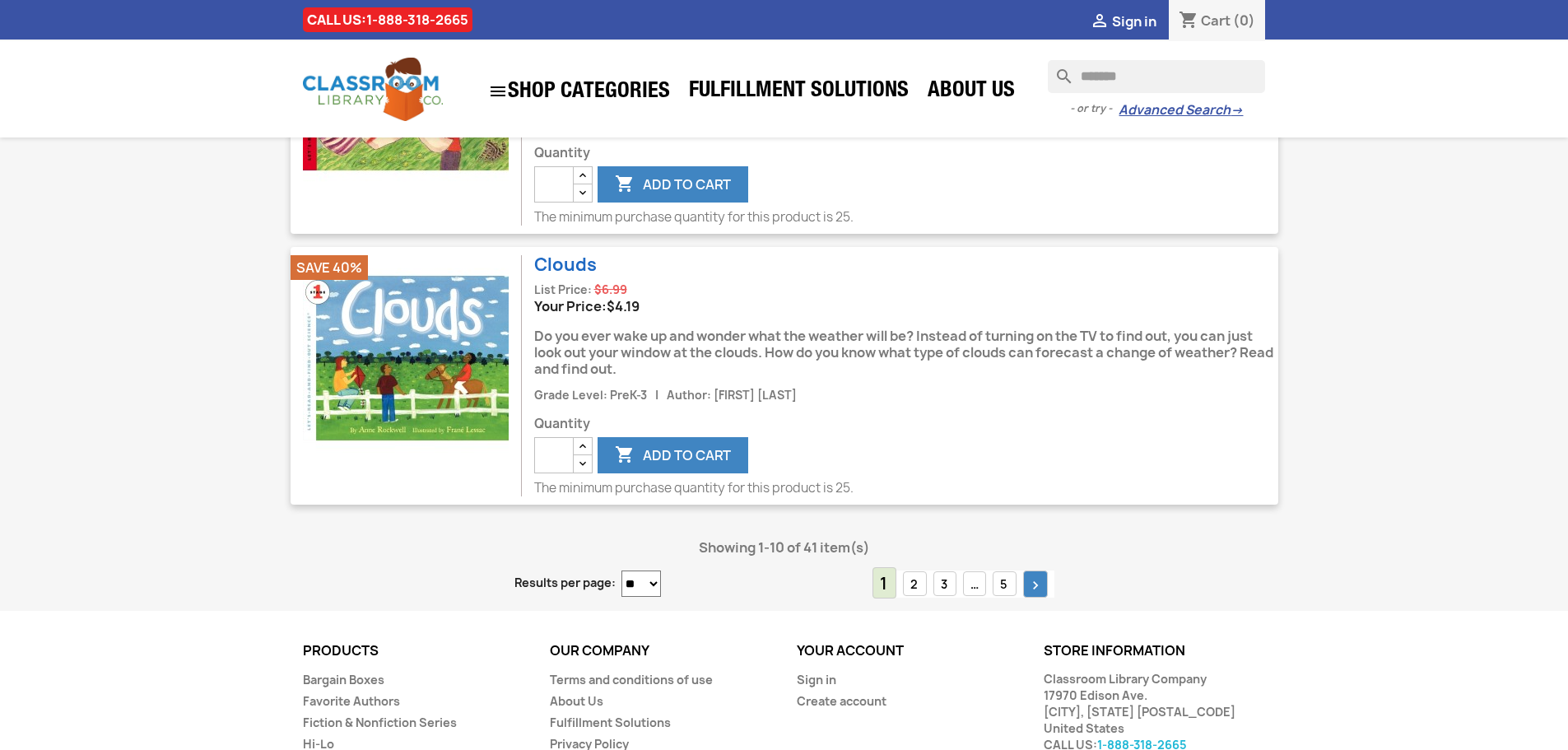 scroll, scrollTop: 2624, scrollLeft: 0, axis: vertical 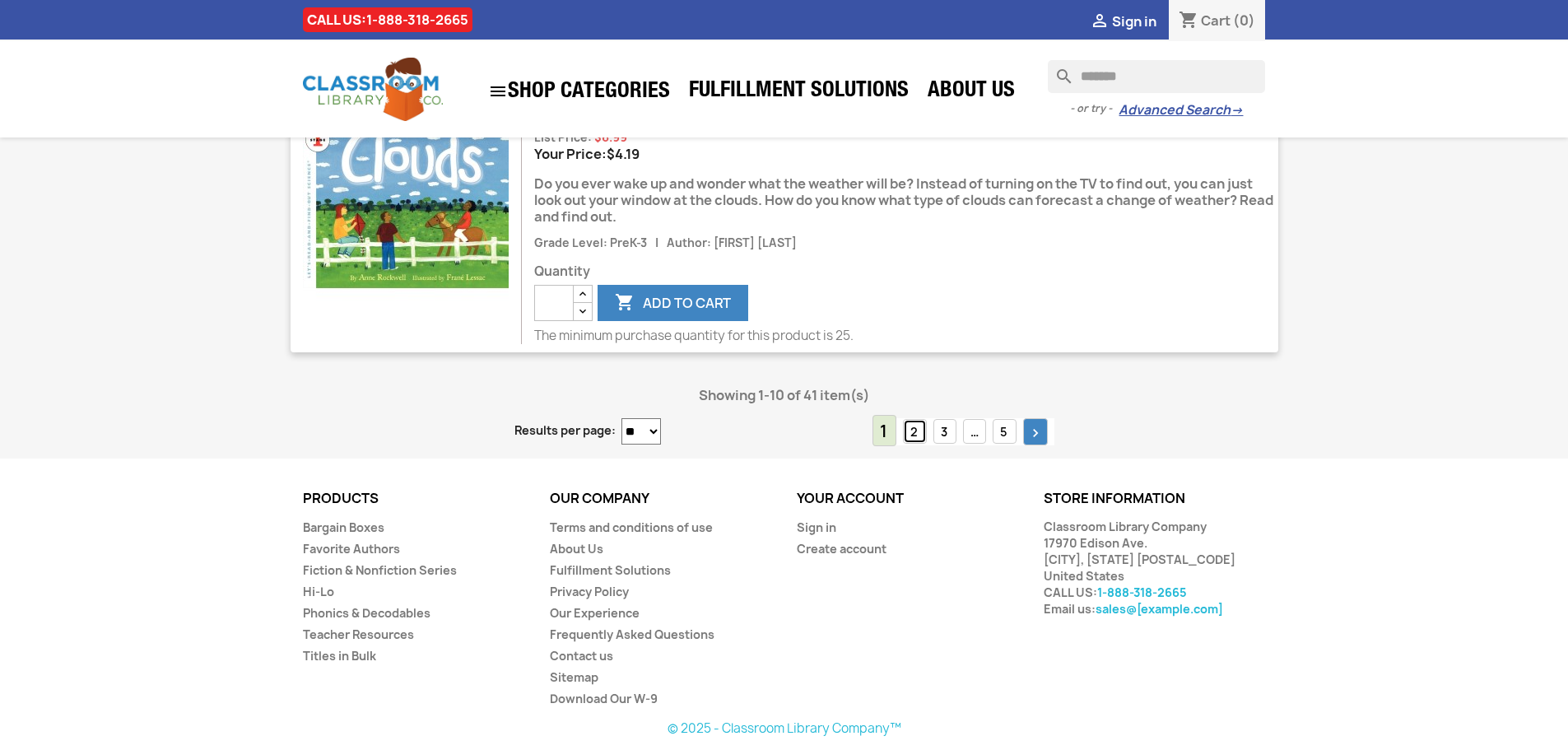 click on "2" at bounding box center [914, 431] 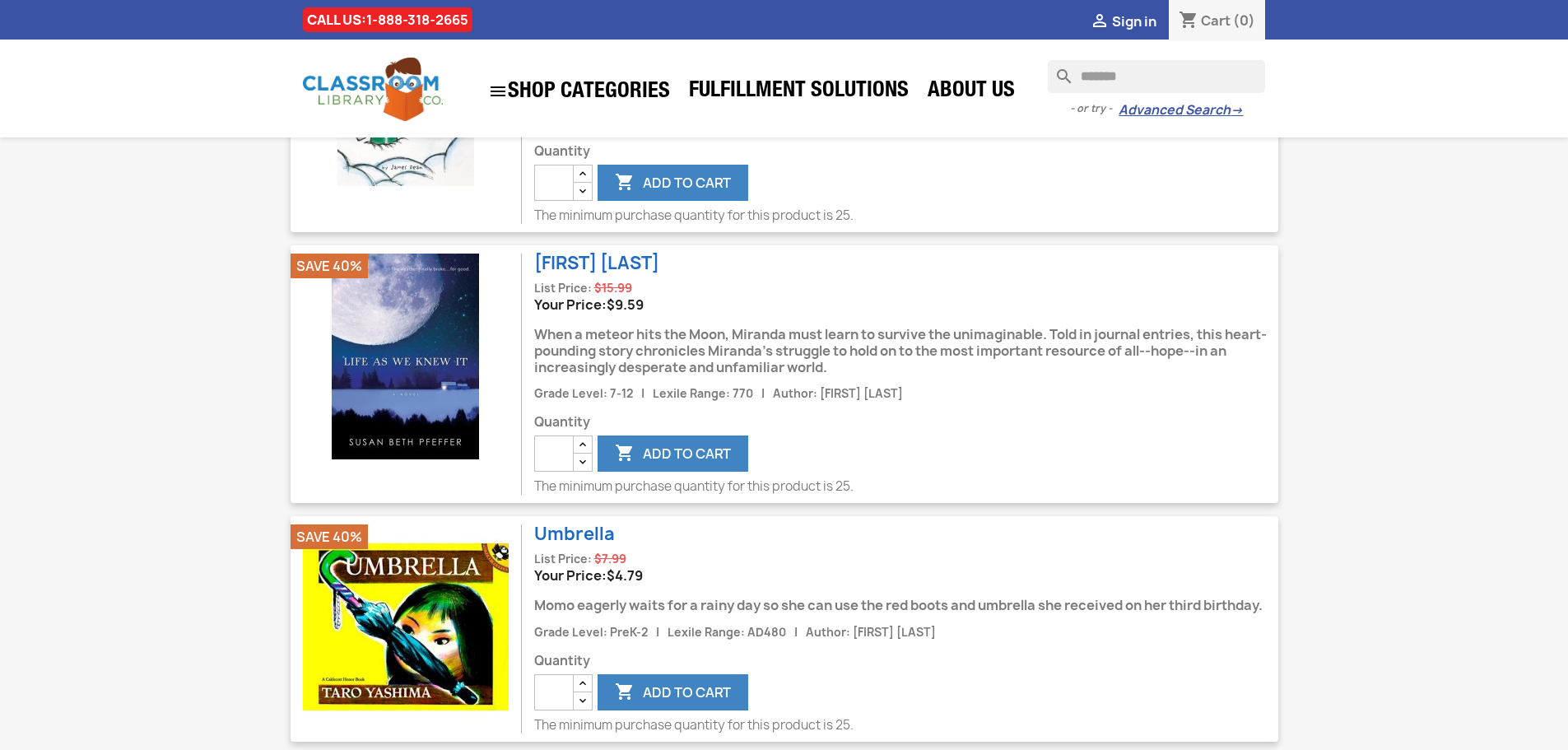 scroll, scrollTop: 2305, scrollLeft: 0, axis: vertical 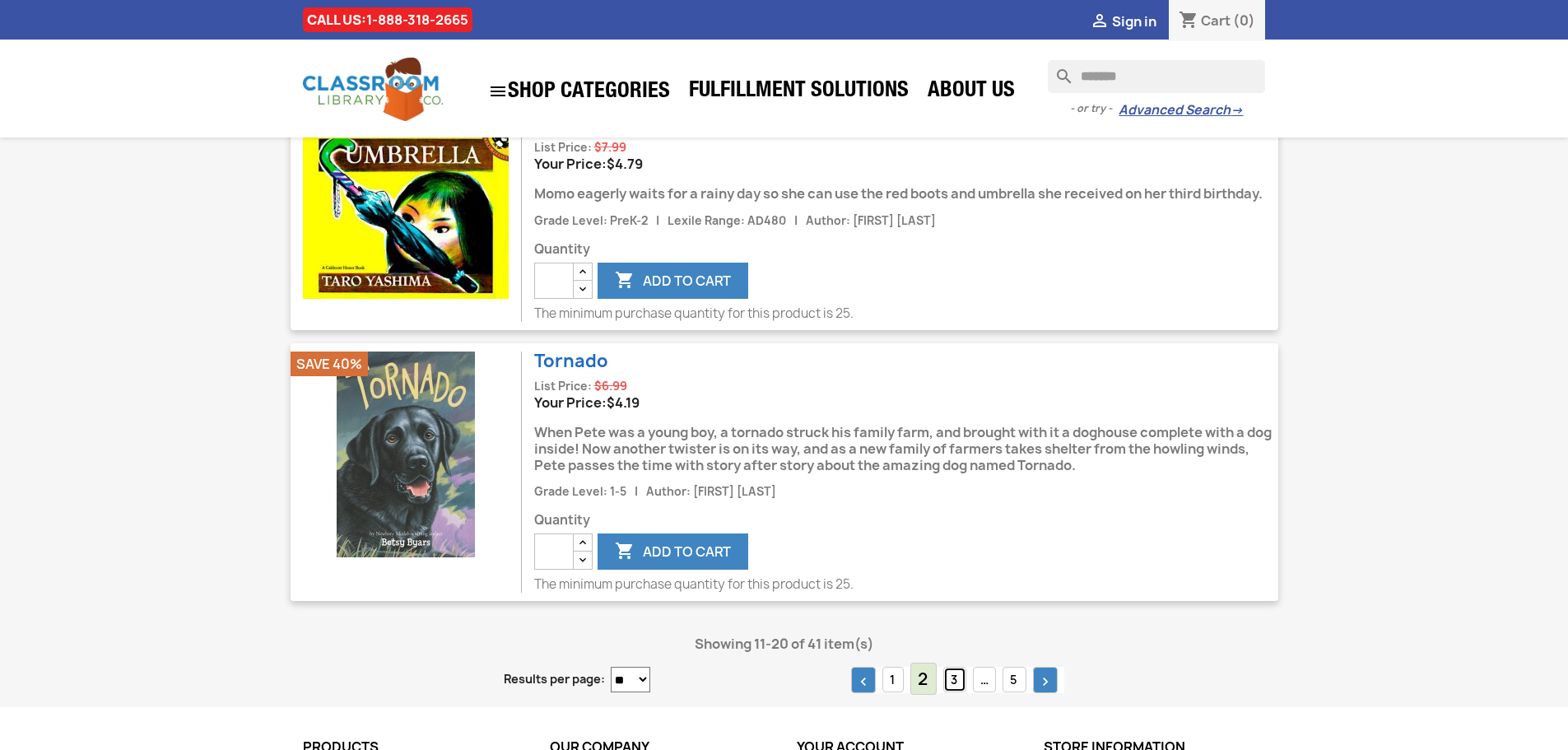 click on "3" at bounding box center (955, 679) 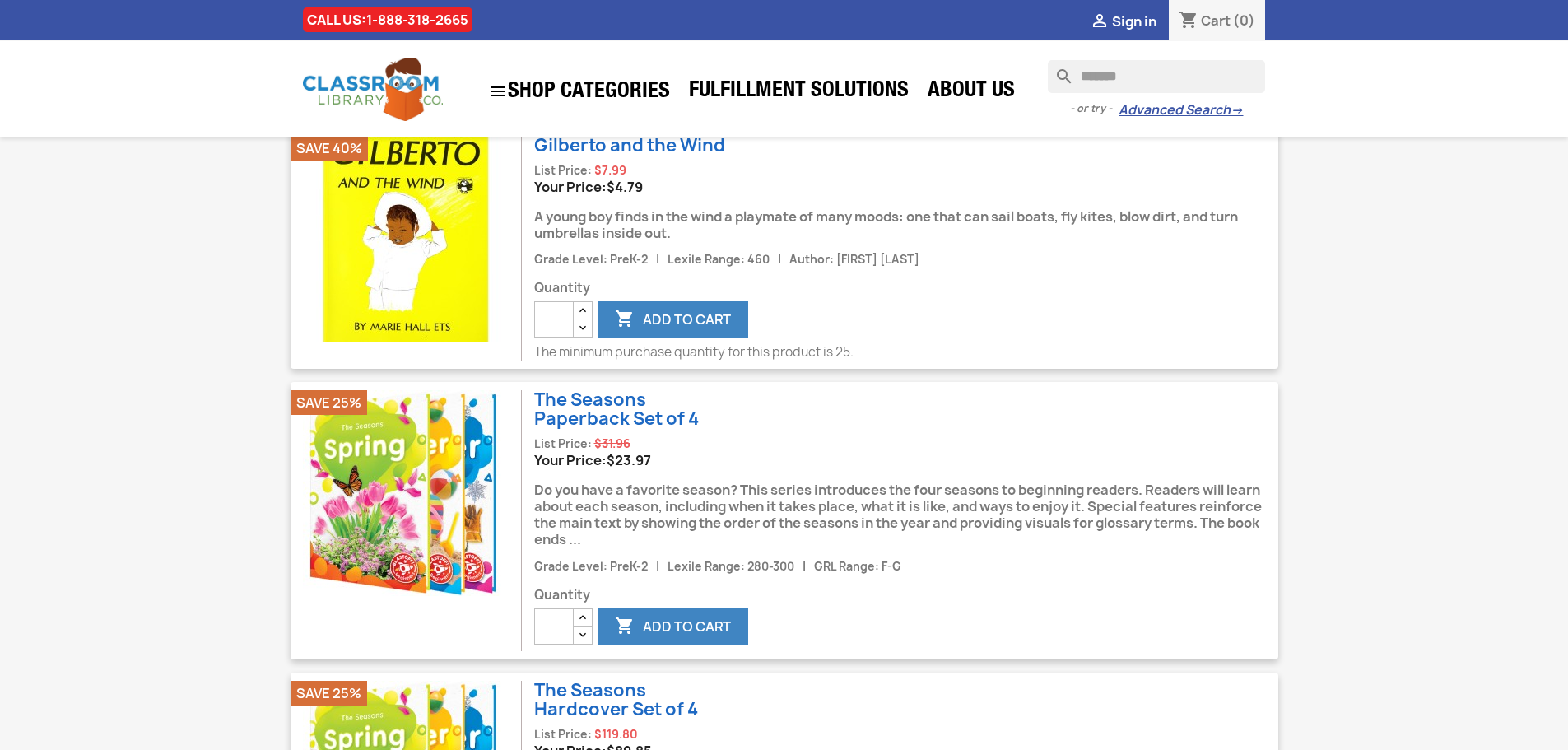 scroll, scrollTop: 2470, scrollLeft: 0, axis: vertical 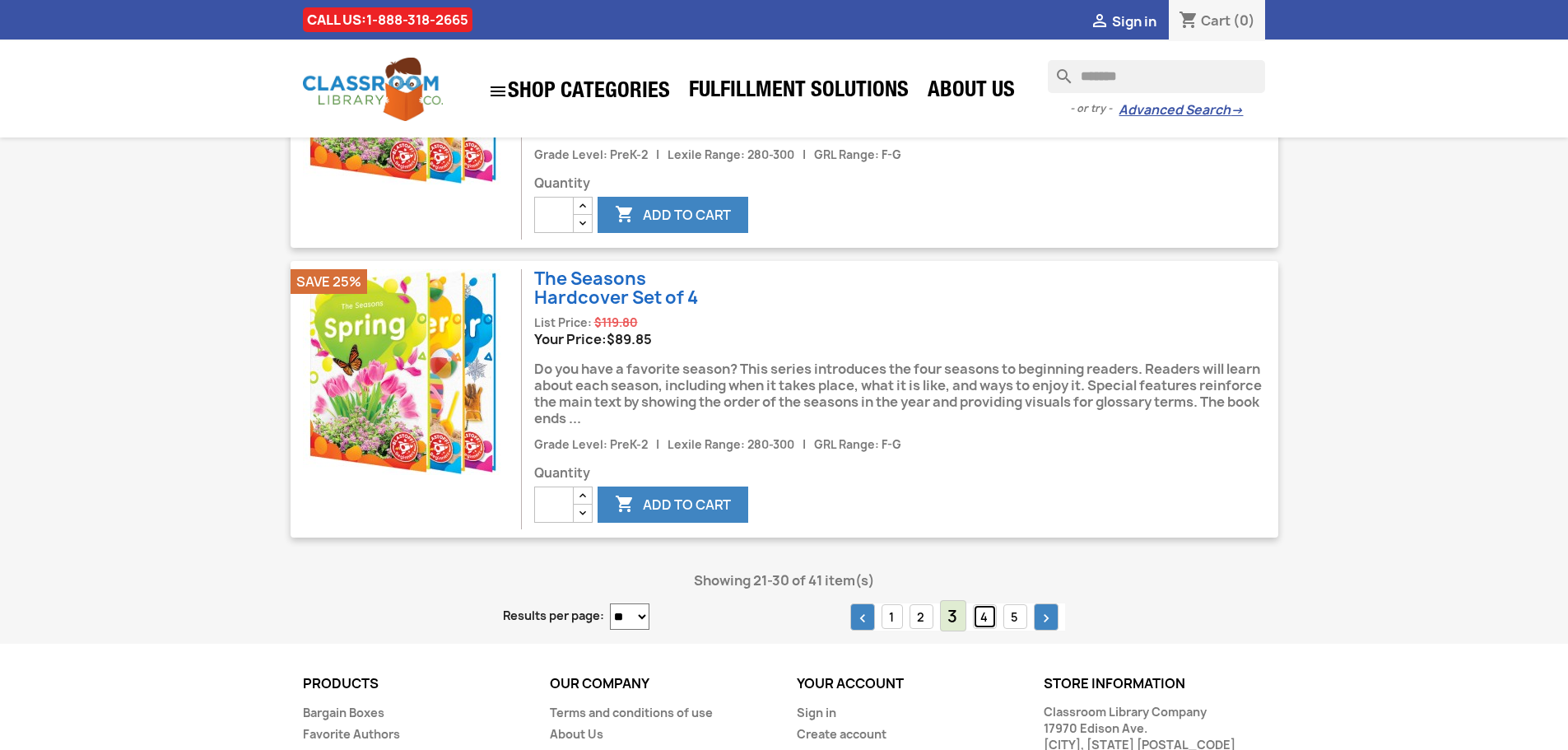 click on "4" at bounding box center [984, 617] 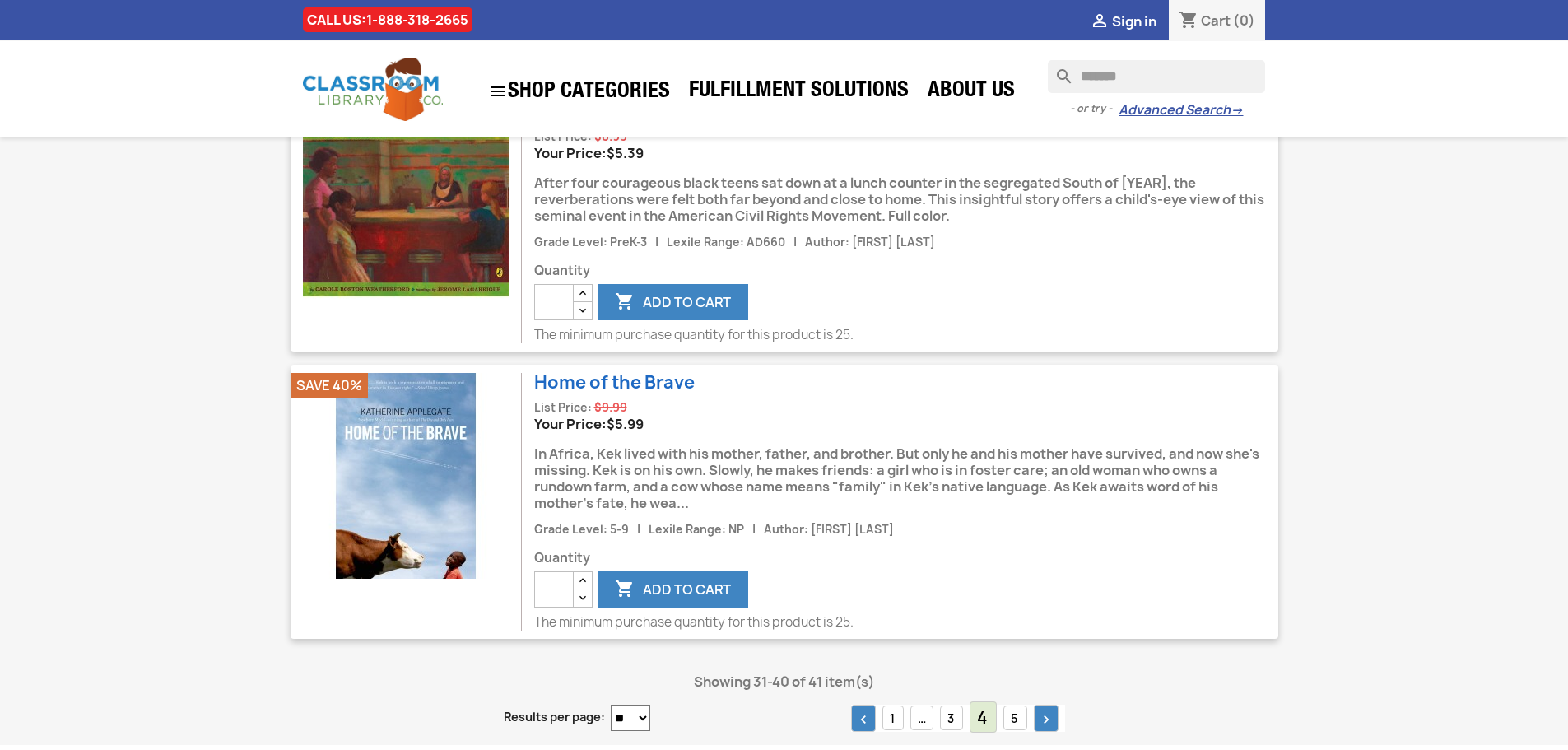 scroll, scrollTop: 2470, scrollLeft: 0, axis: vertical 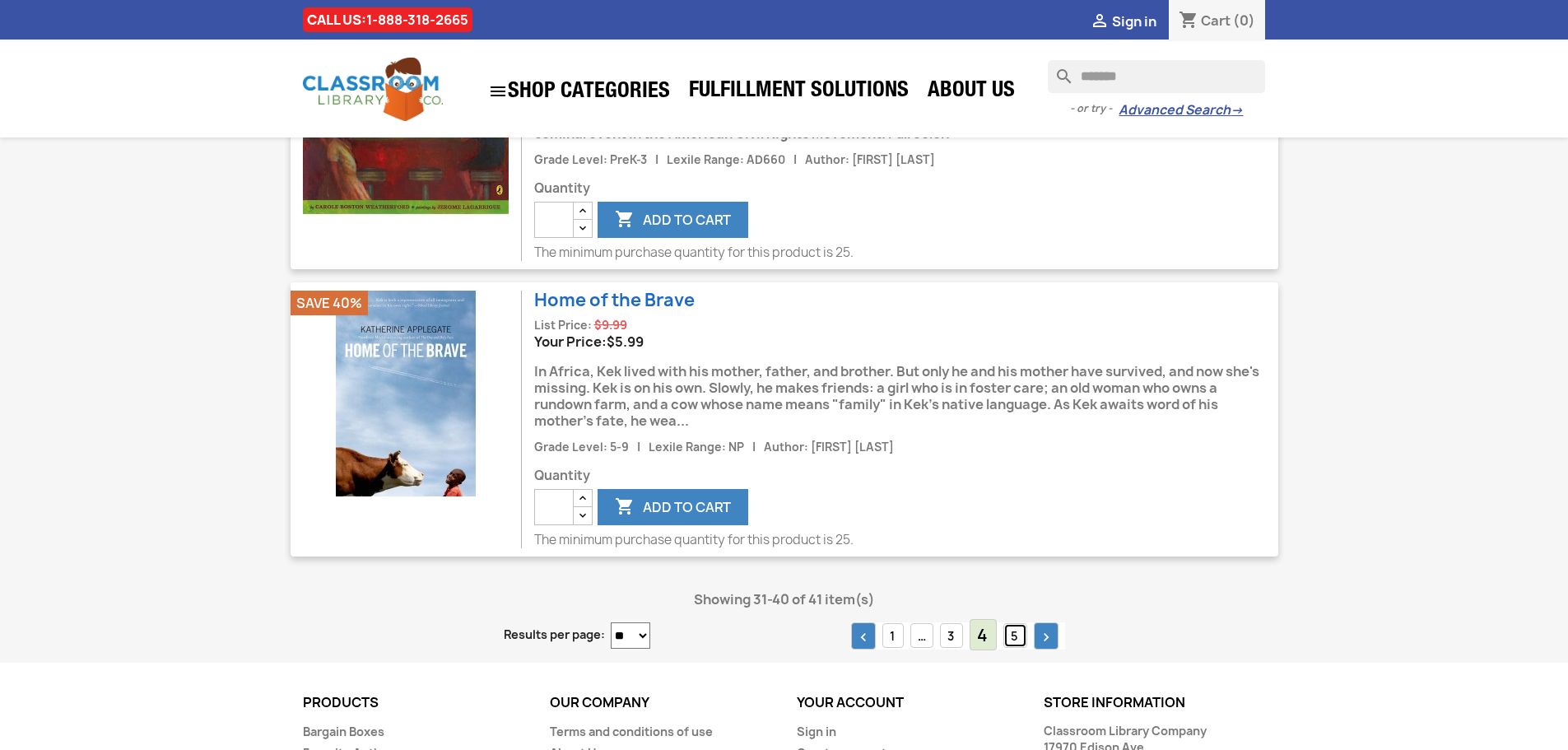 click on "5" at bounding box center (1015, 636) 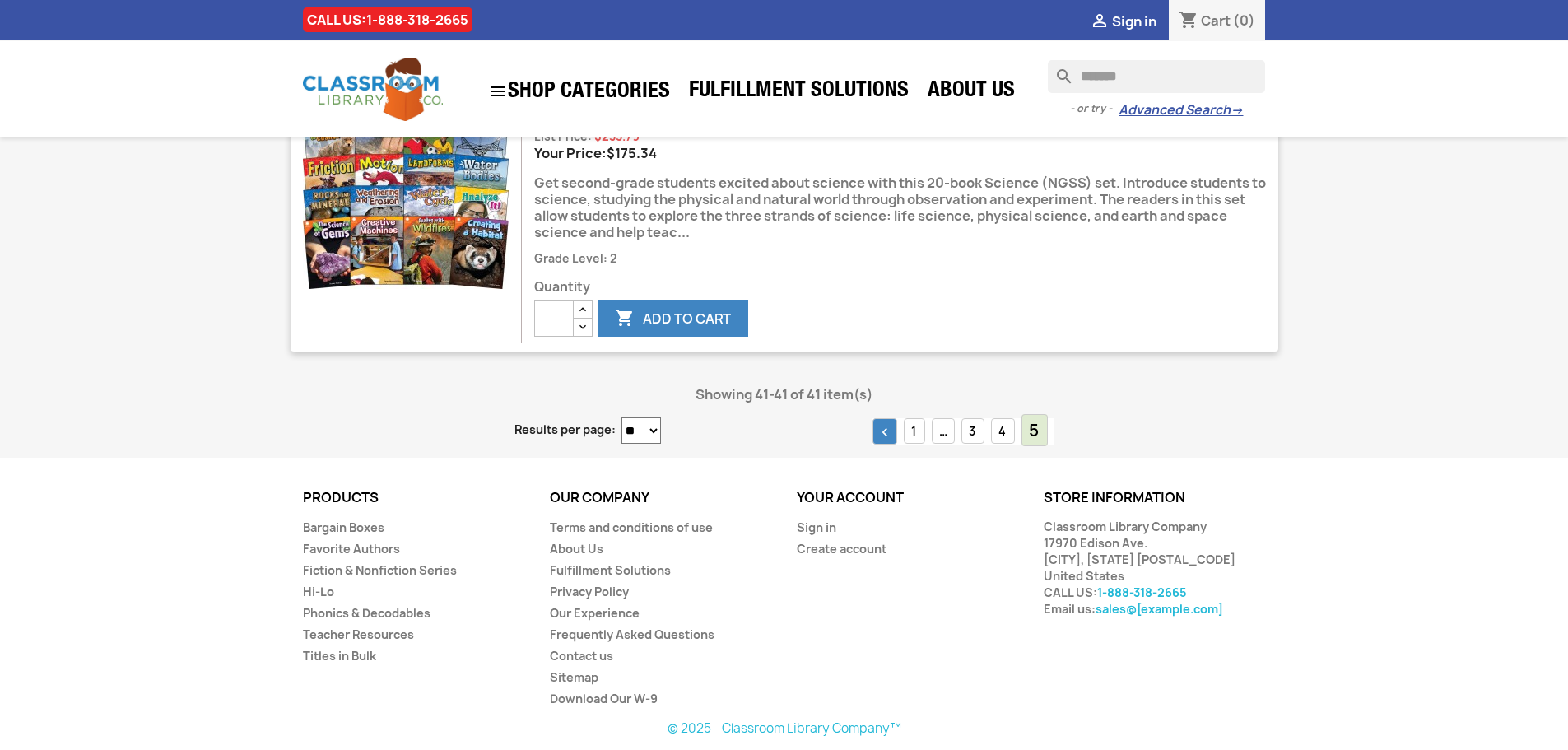 scroll, scrollTop: 0, scrollLeft: 0, axis: both 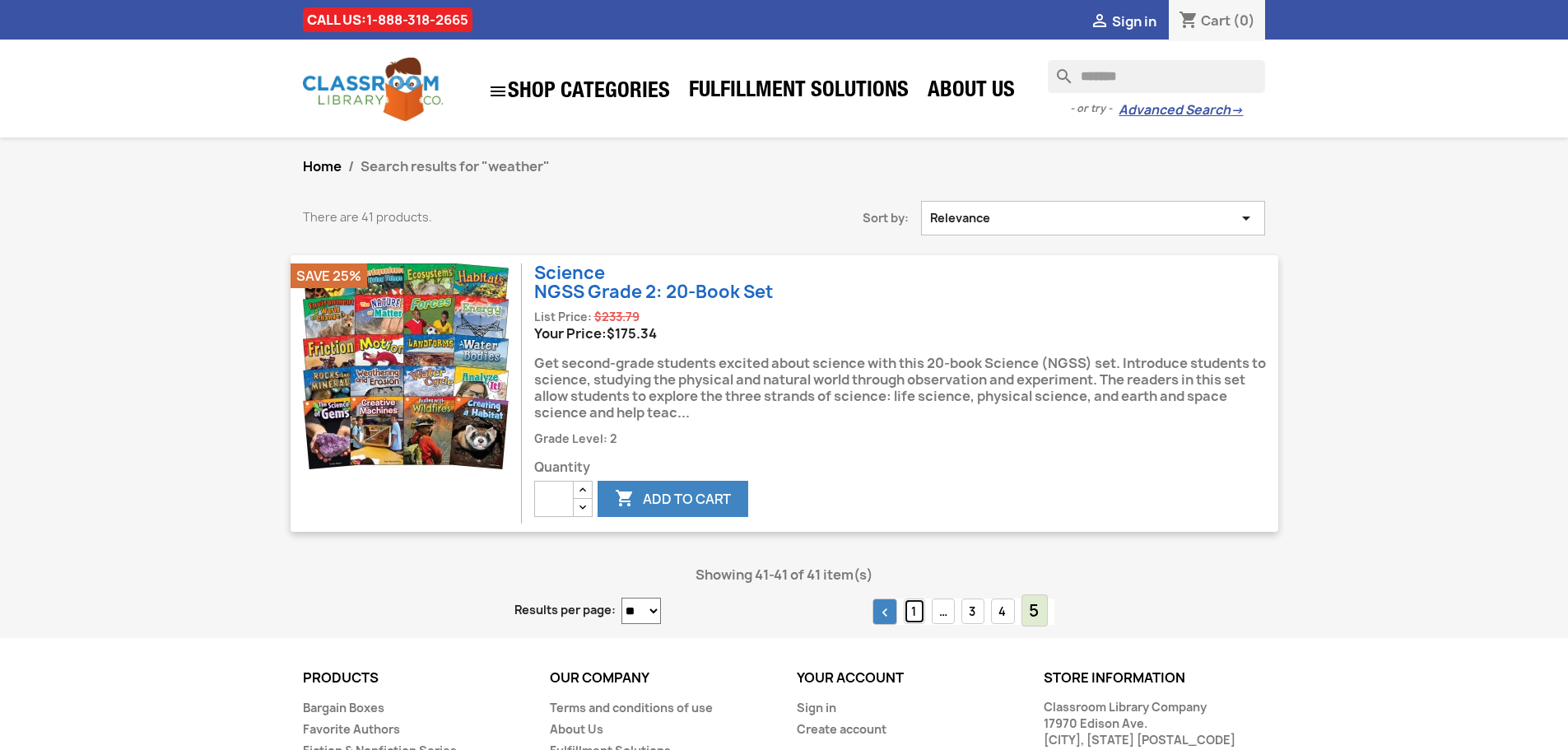 click on "1" at bounding box center (914, 611) 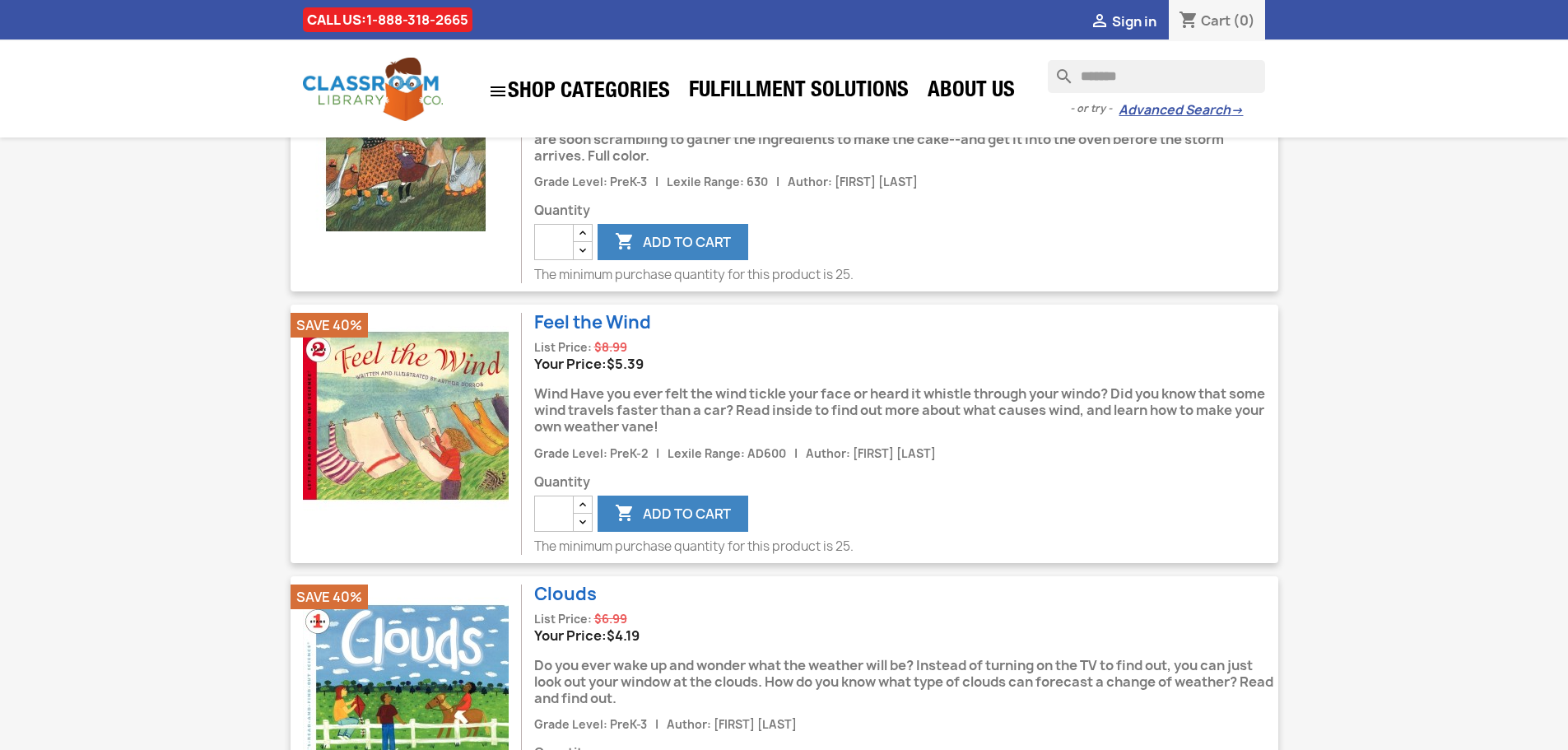 scroll, scrollTop: 2470, scrollLeft: 0, axis: vertical 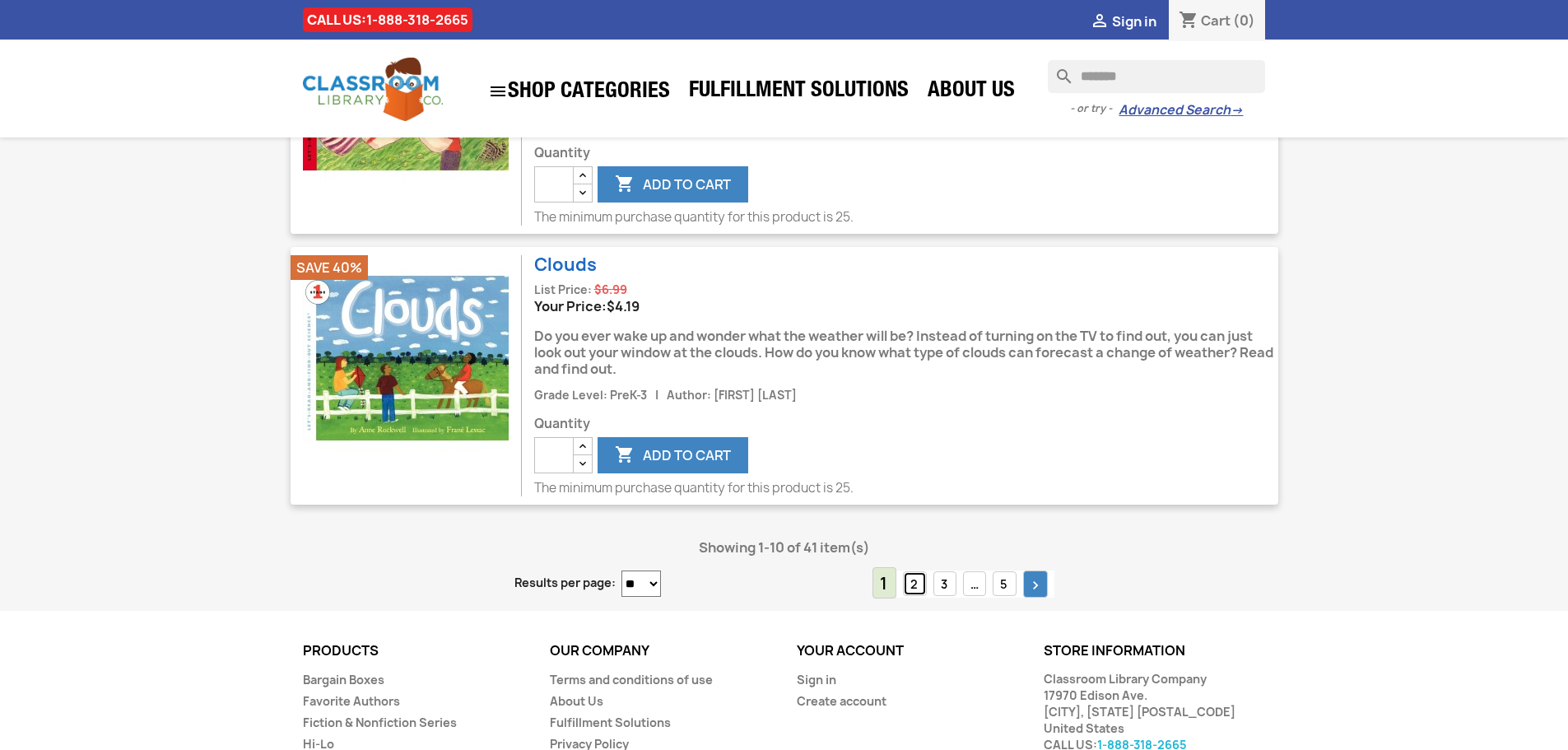 click on "2" at bounding box center (914, 584) 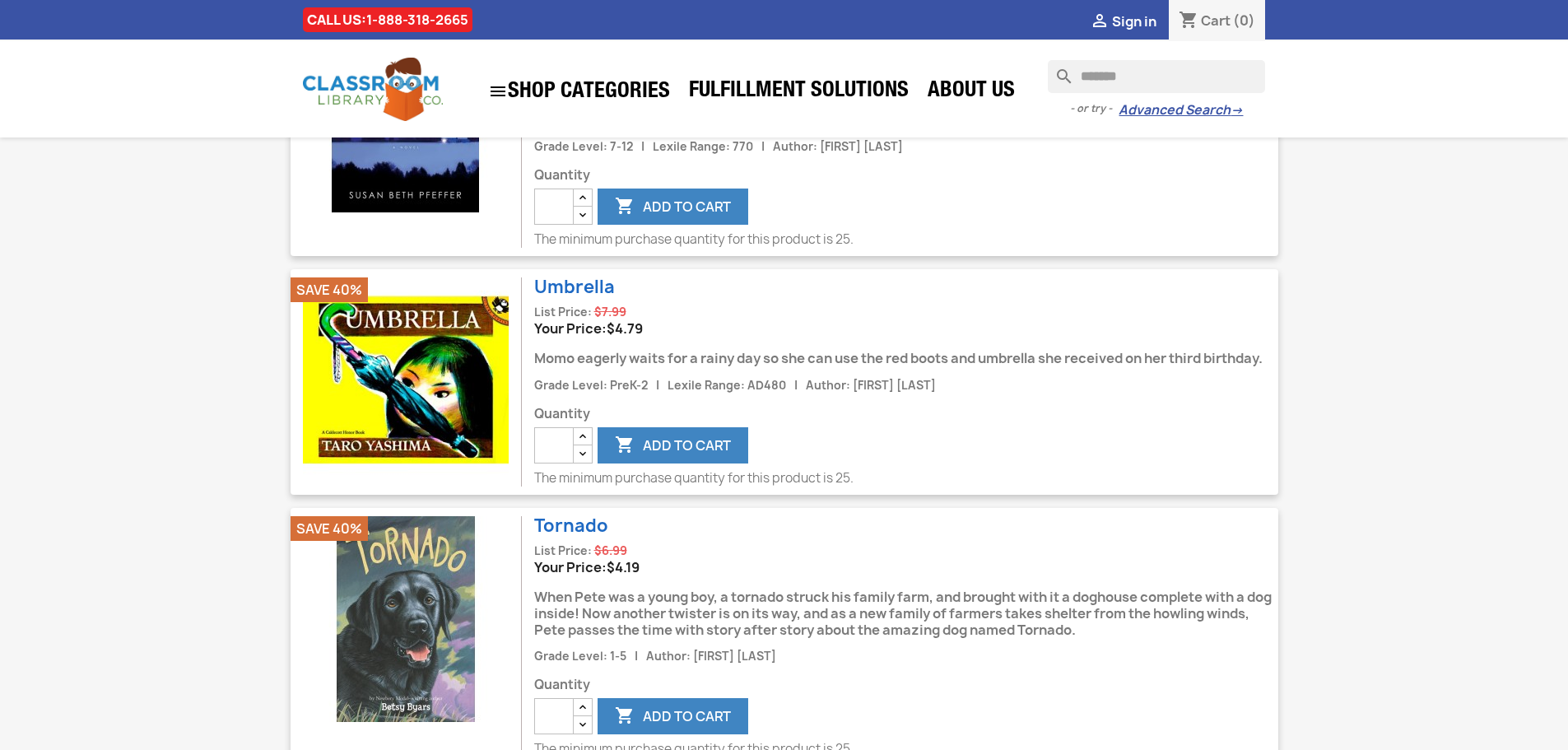 scroll, scrollTop: 2470, scrollLeft: 0, axis: vertical 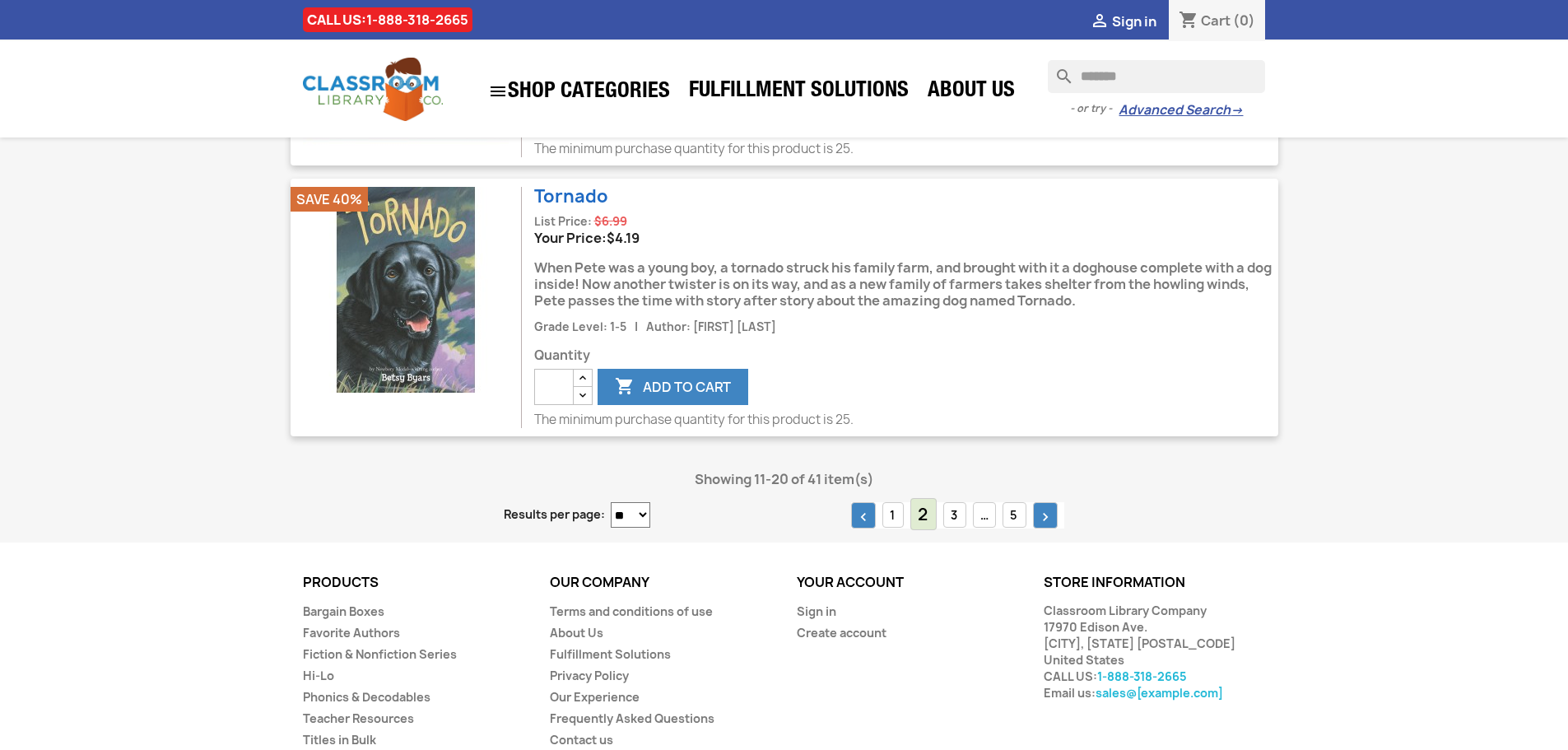 drag, startPoint x: 1157, startPoint y: 83, endPoint x: 1067, endPoint y: 80, distance: 90.05 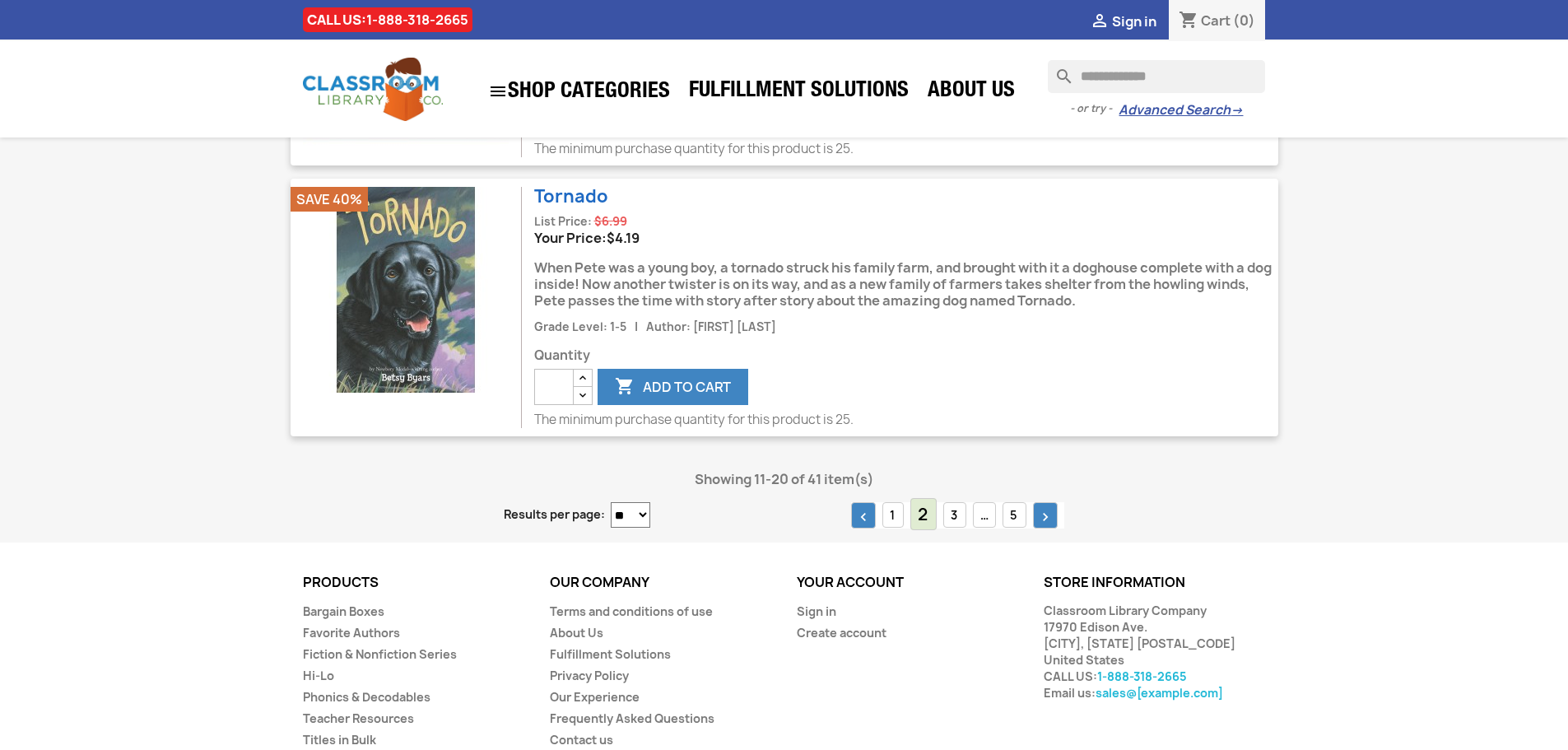 type on "**********" 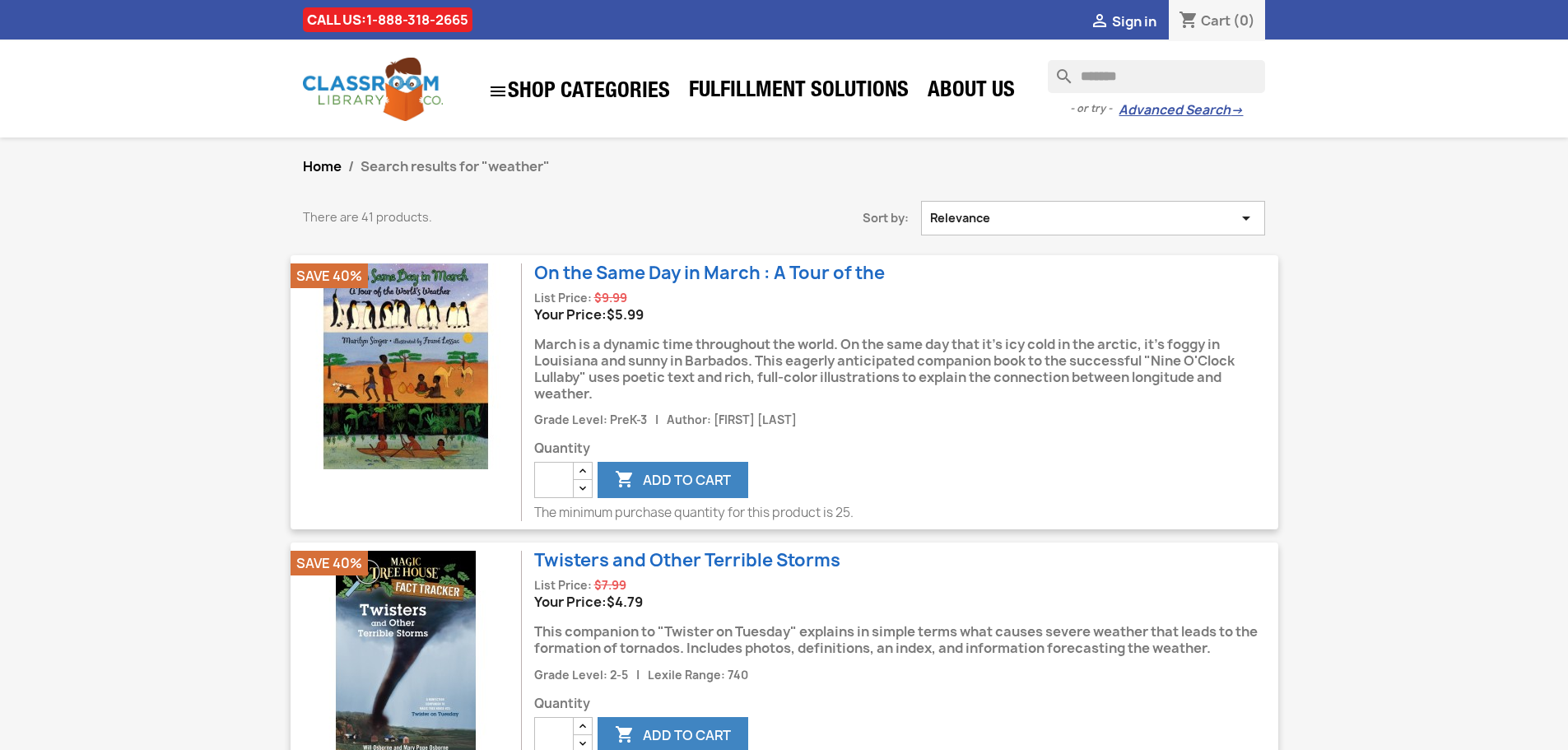 scroll, scrollTop: 2470, scrollLeft: 0, axis: vertical 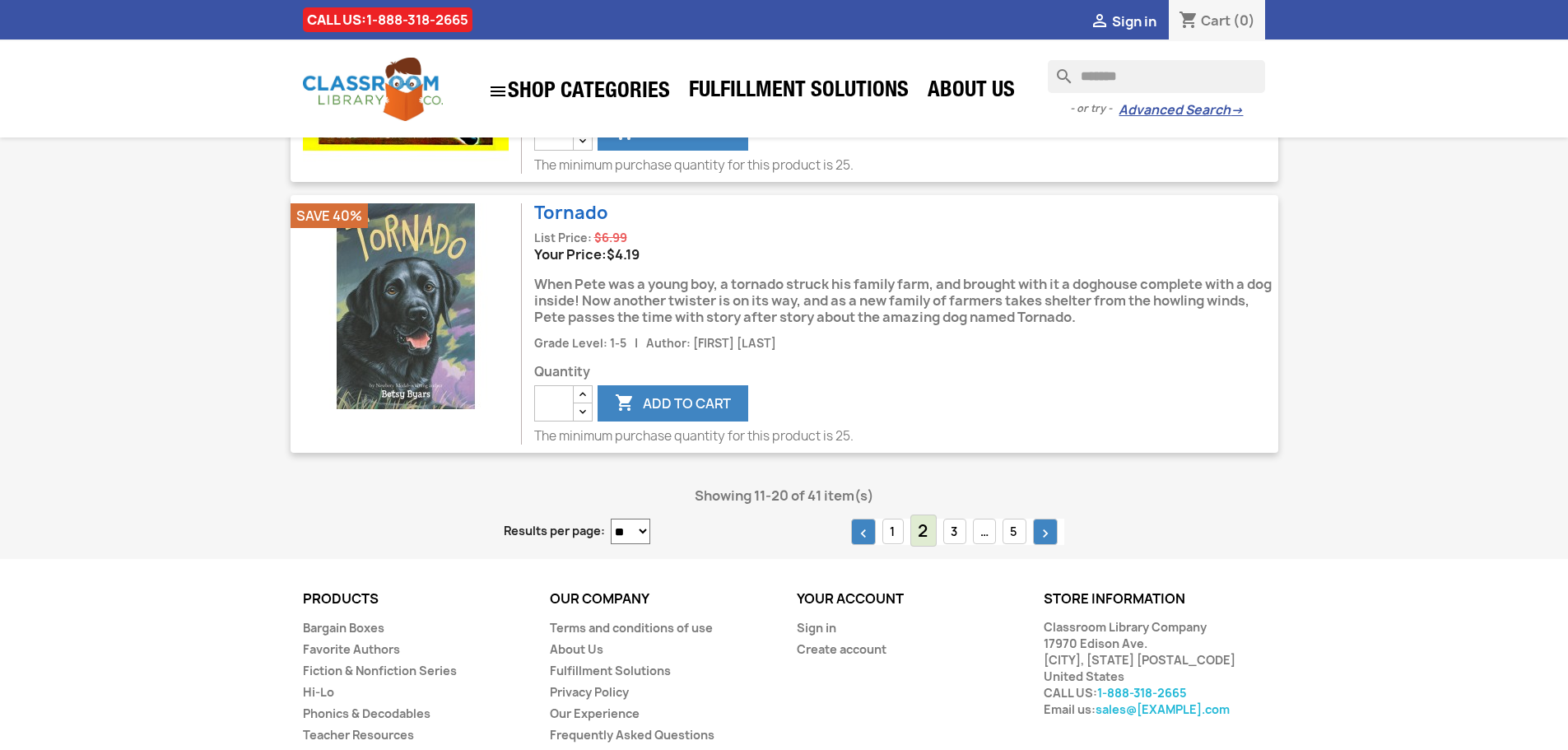 drag, startPoint x: 1098, startPoint y: 73, endPoint x: 992, endPoint y: 60, distance: 106.79419 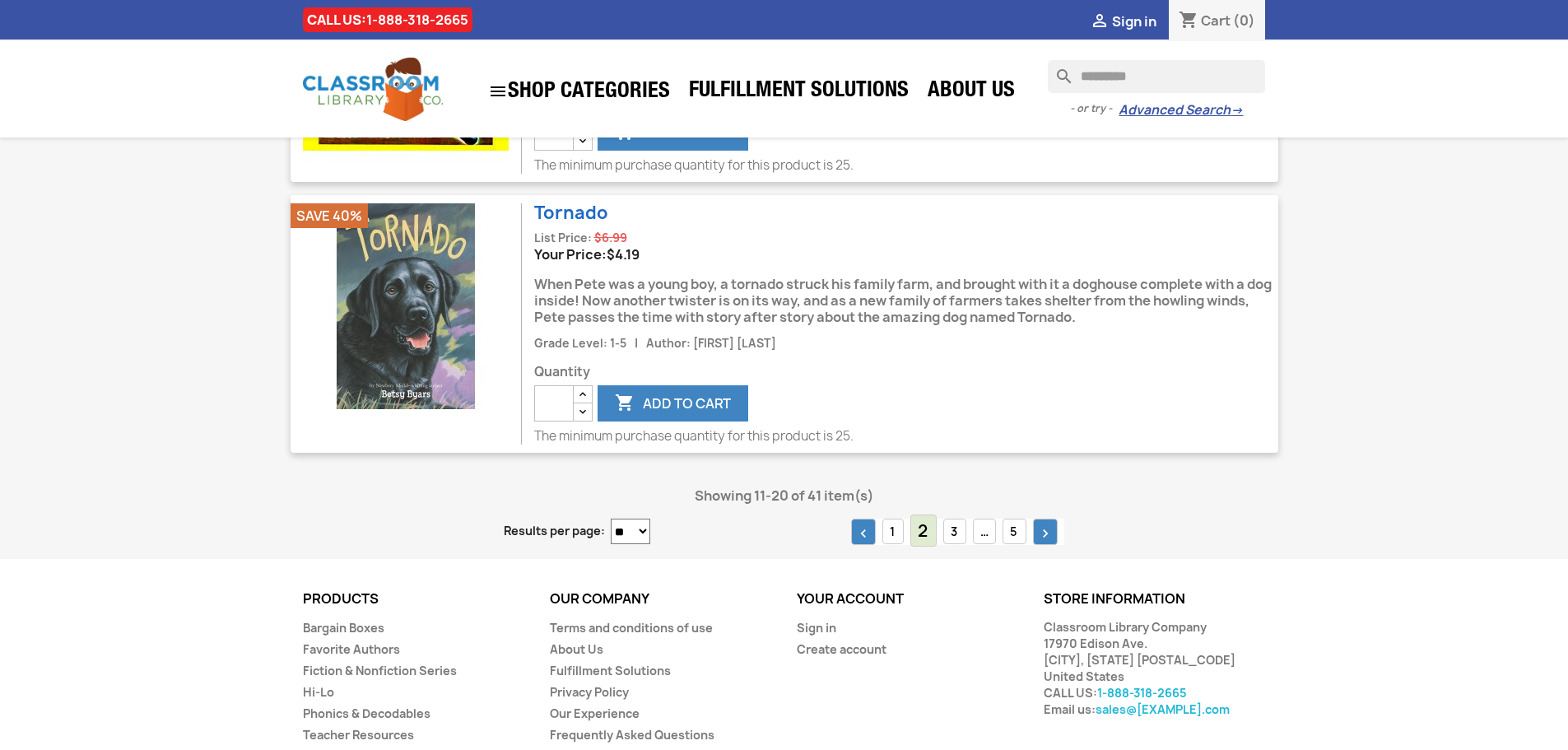 type on "*********" 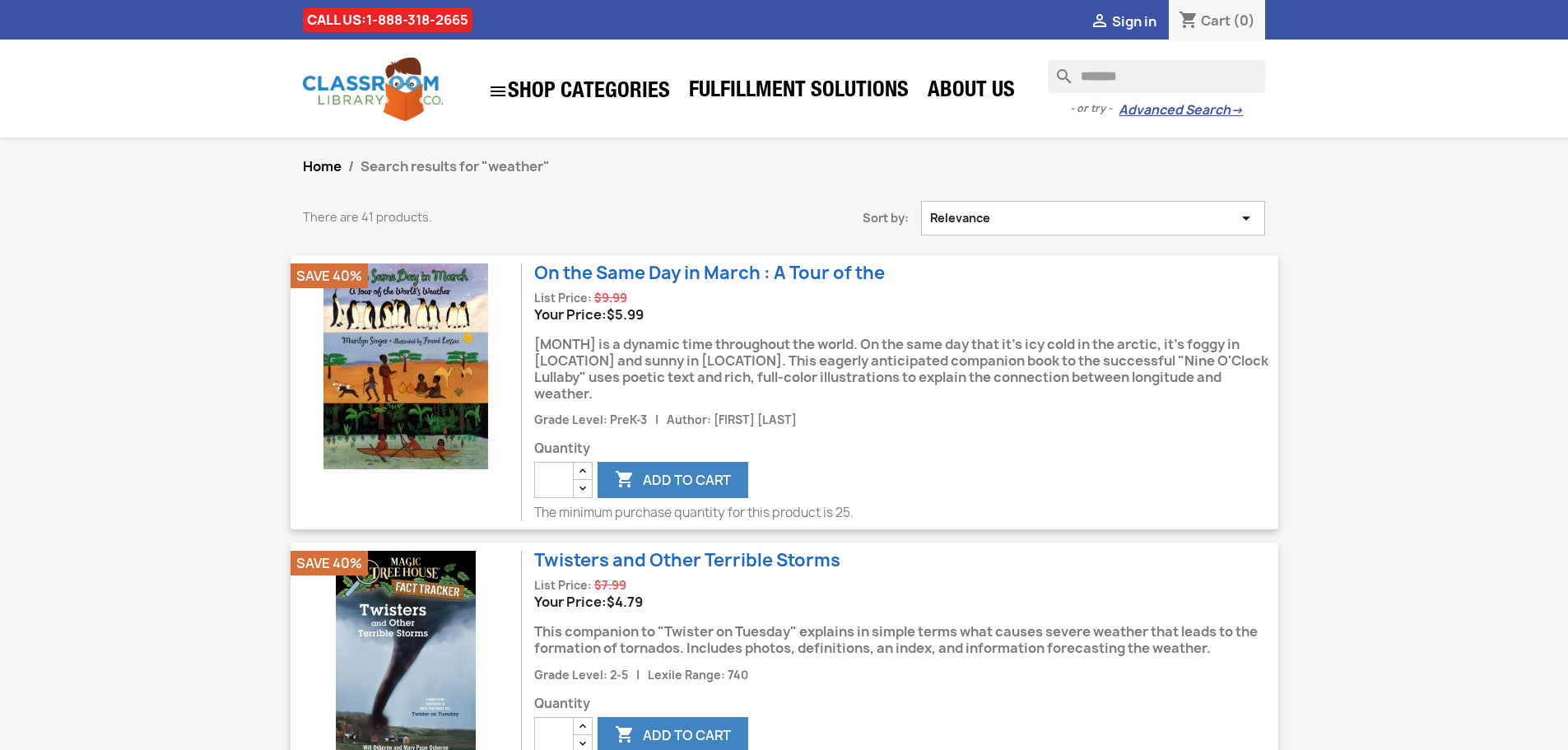scroll, scrollTop: 2470, scrollLeft: 0, axis: vertical 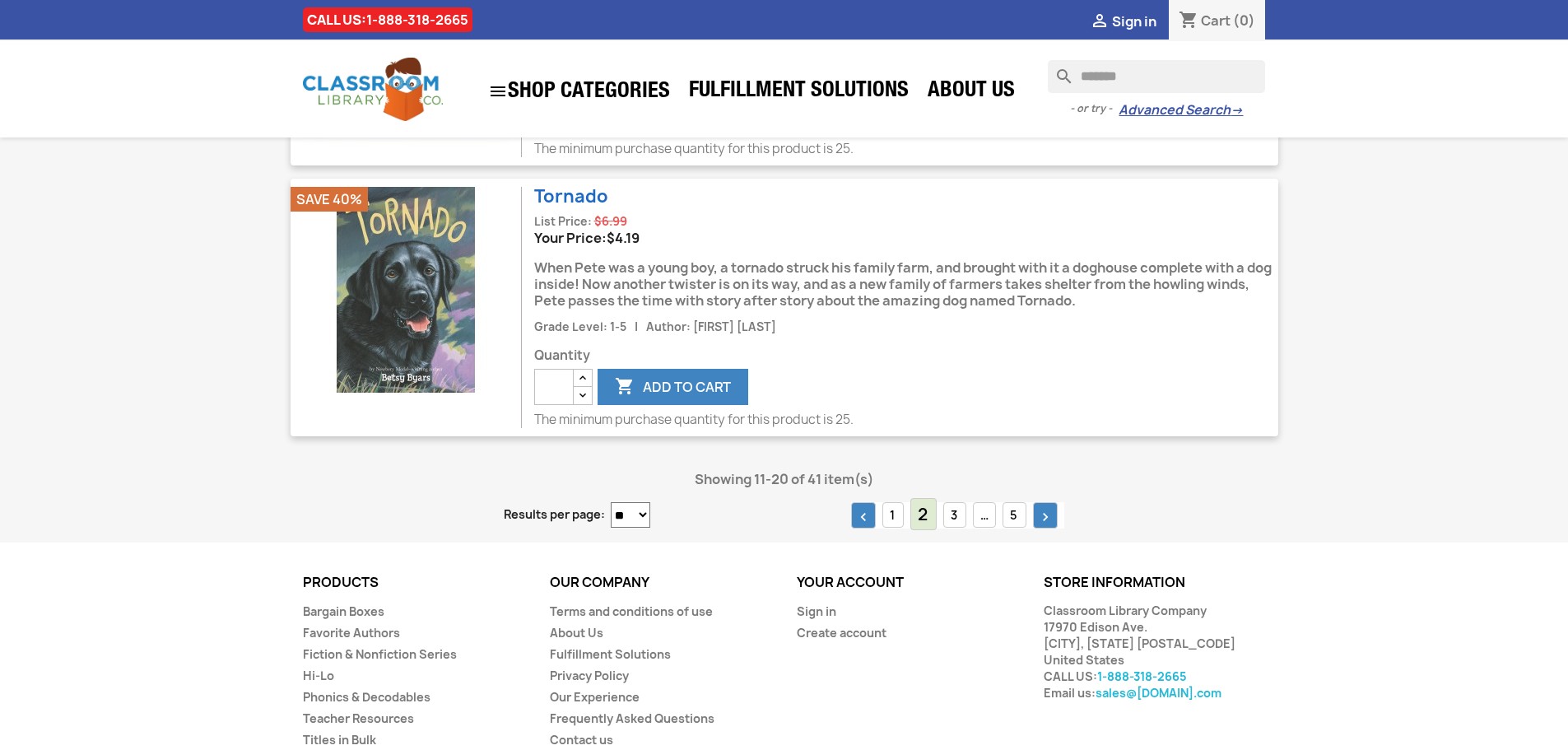 click on "*******" at bounding box center (1156, 77) 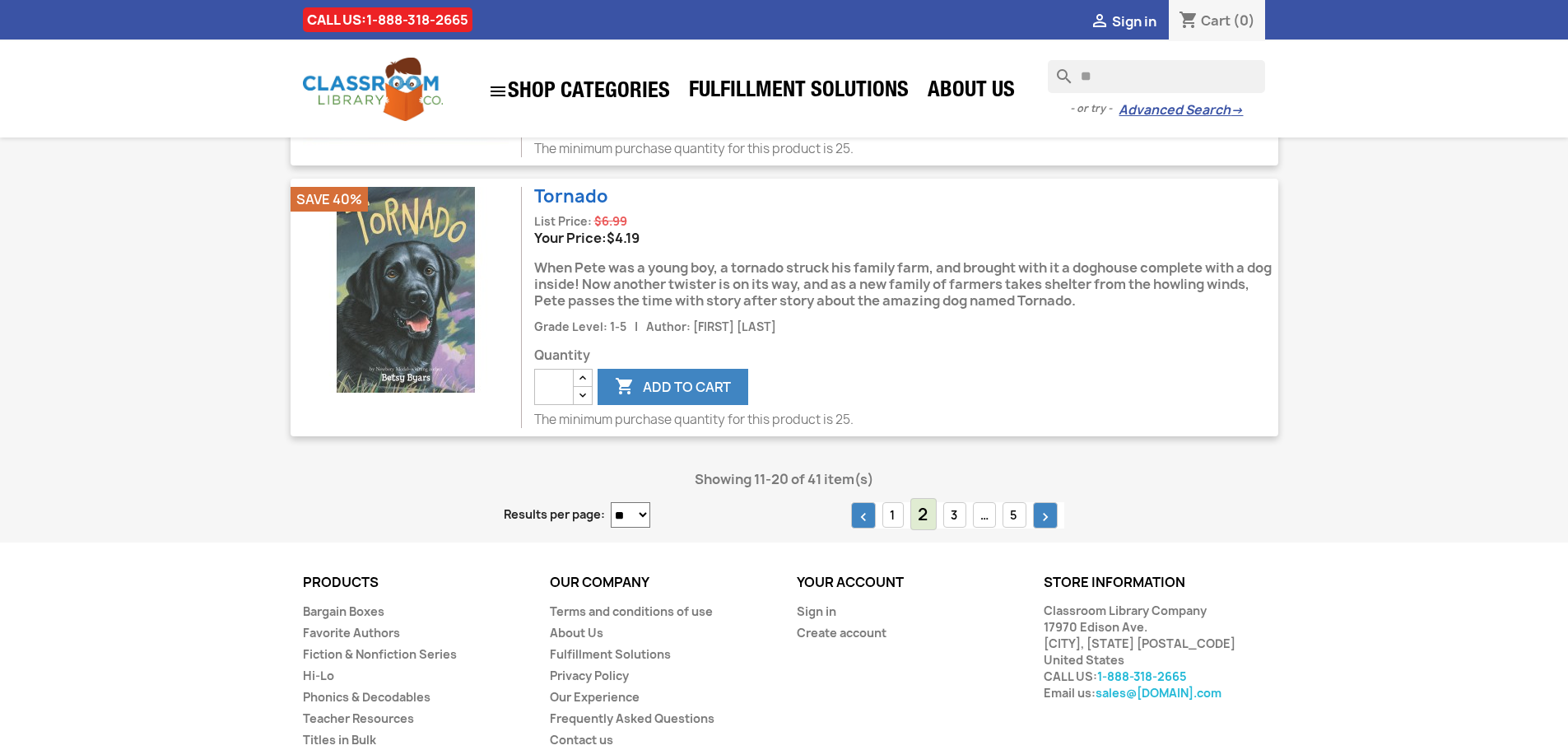 type on "*" 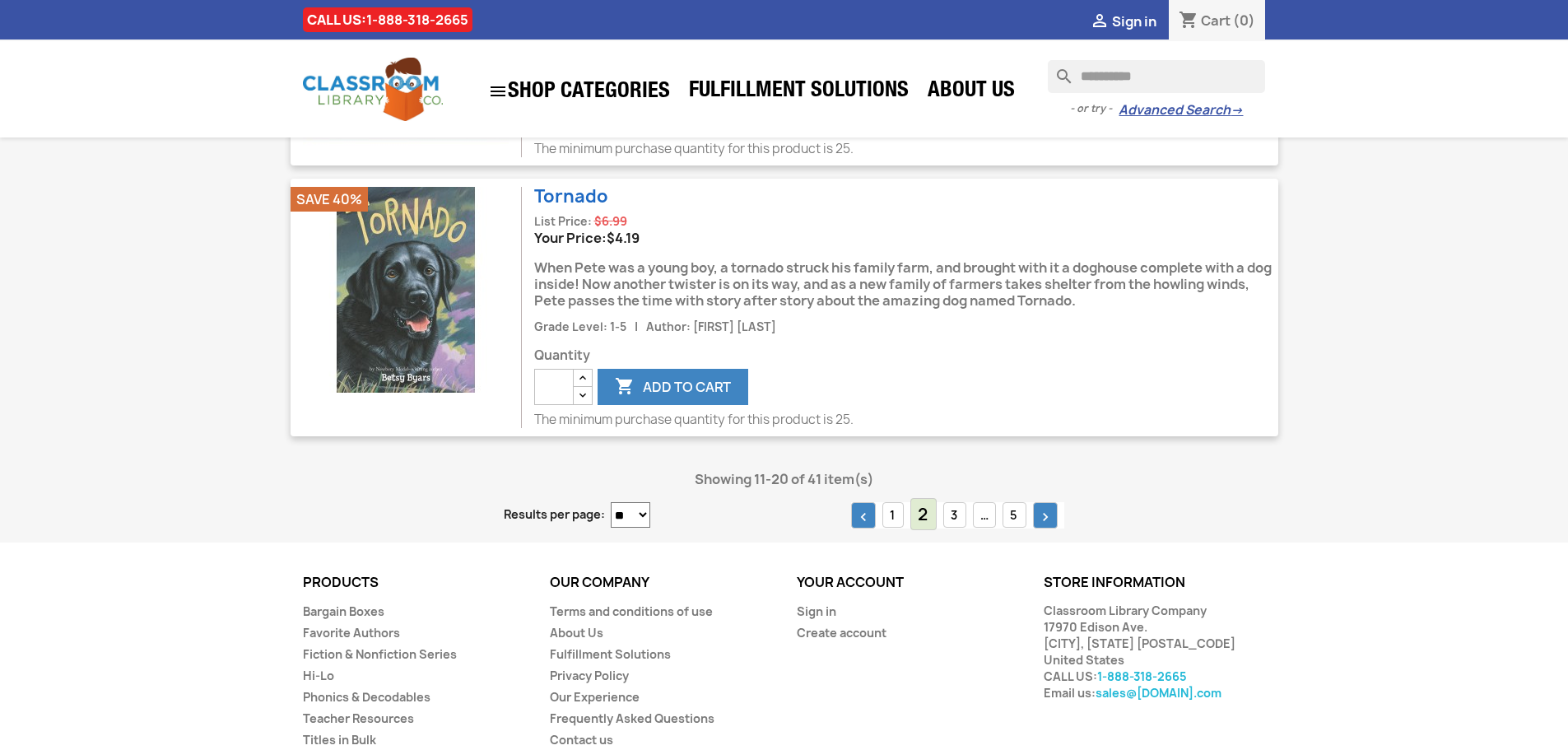 type on "**********" 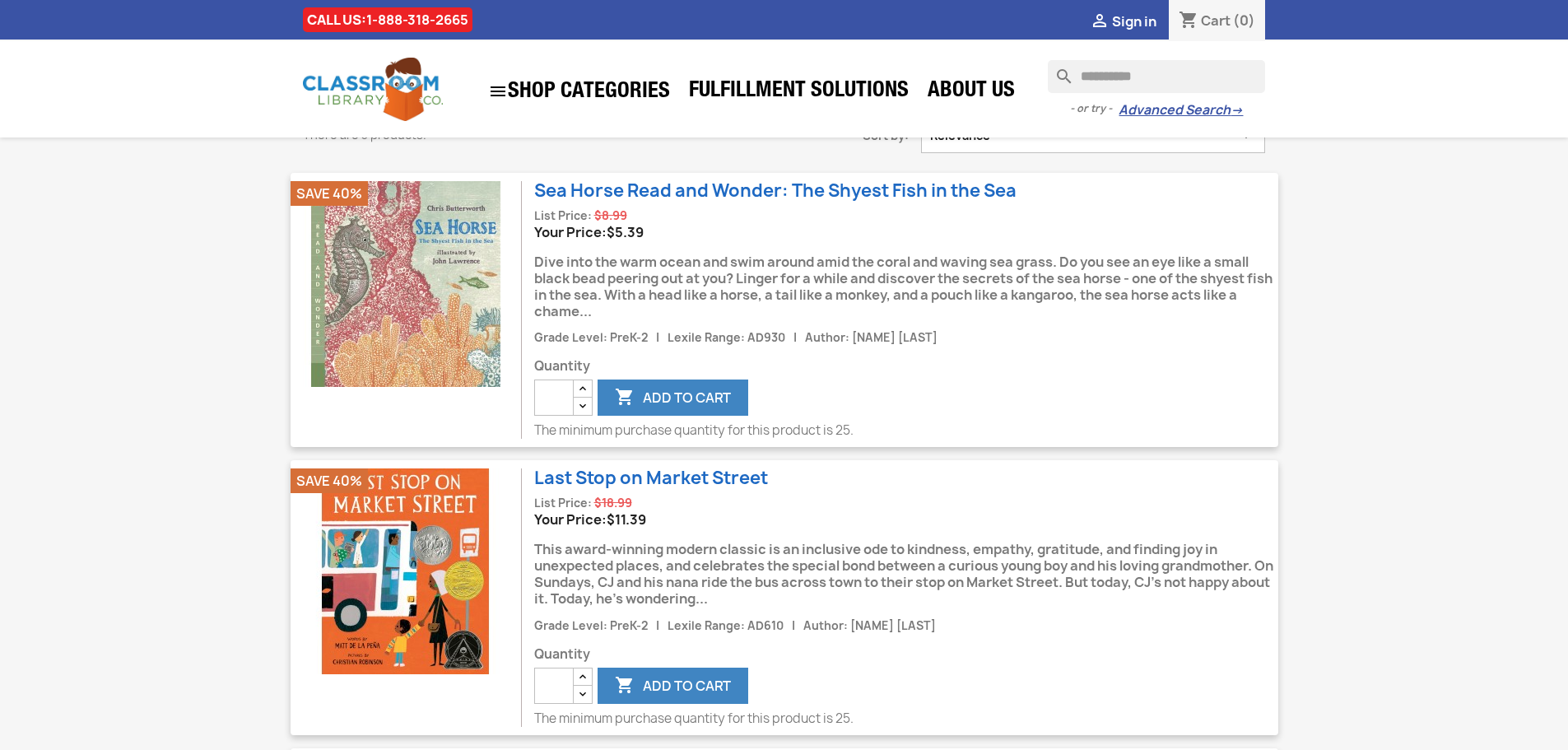 scroll, scrollTop: 0, scrollLeft: 0, axis: both 